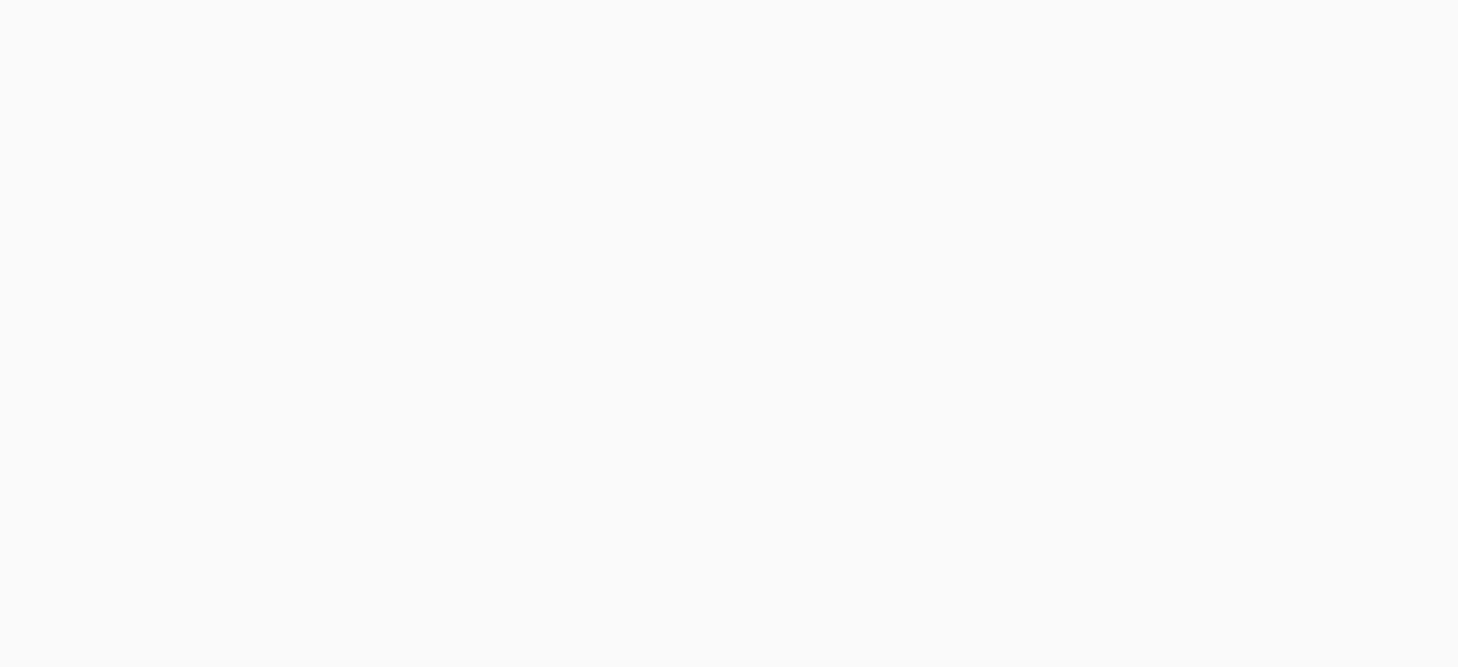 scroll, scrollTop: 0, scrollLeft: 0, axis: both 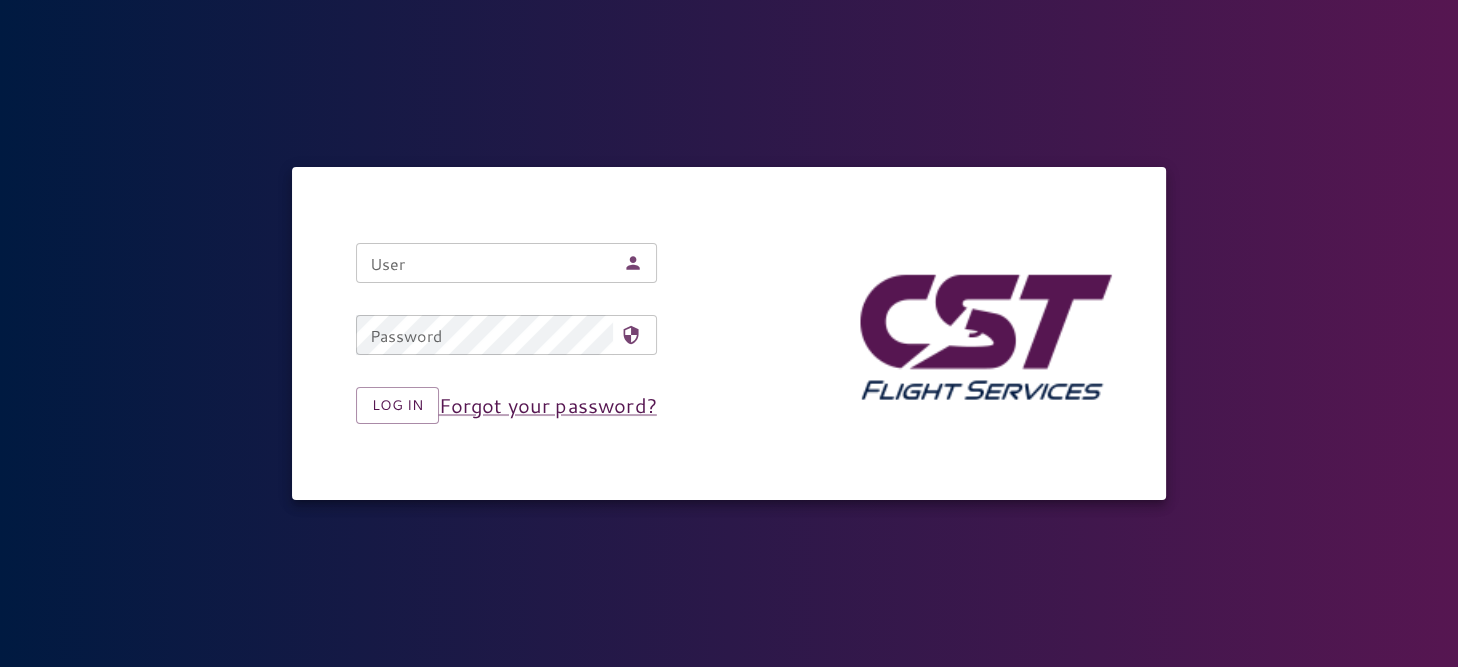 click on "User" at bounding box center (485, 263) 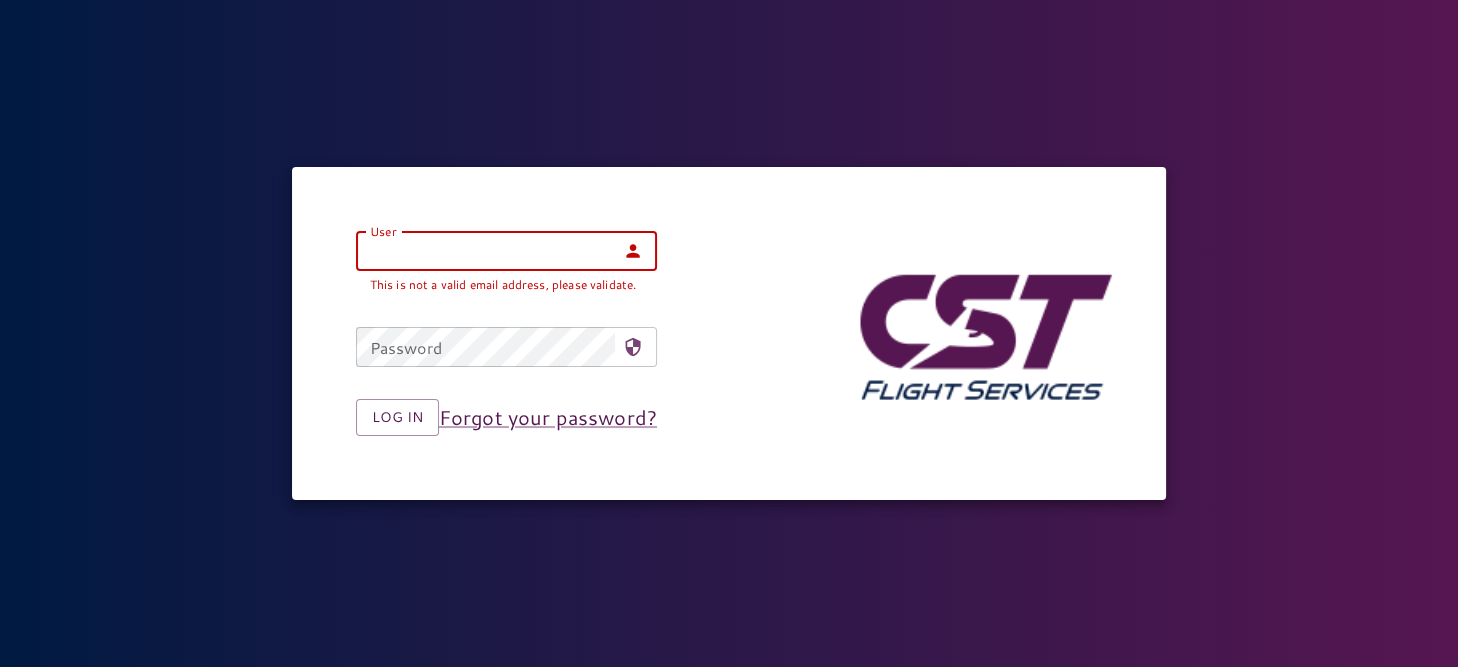 paste on "**********" 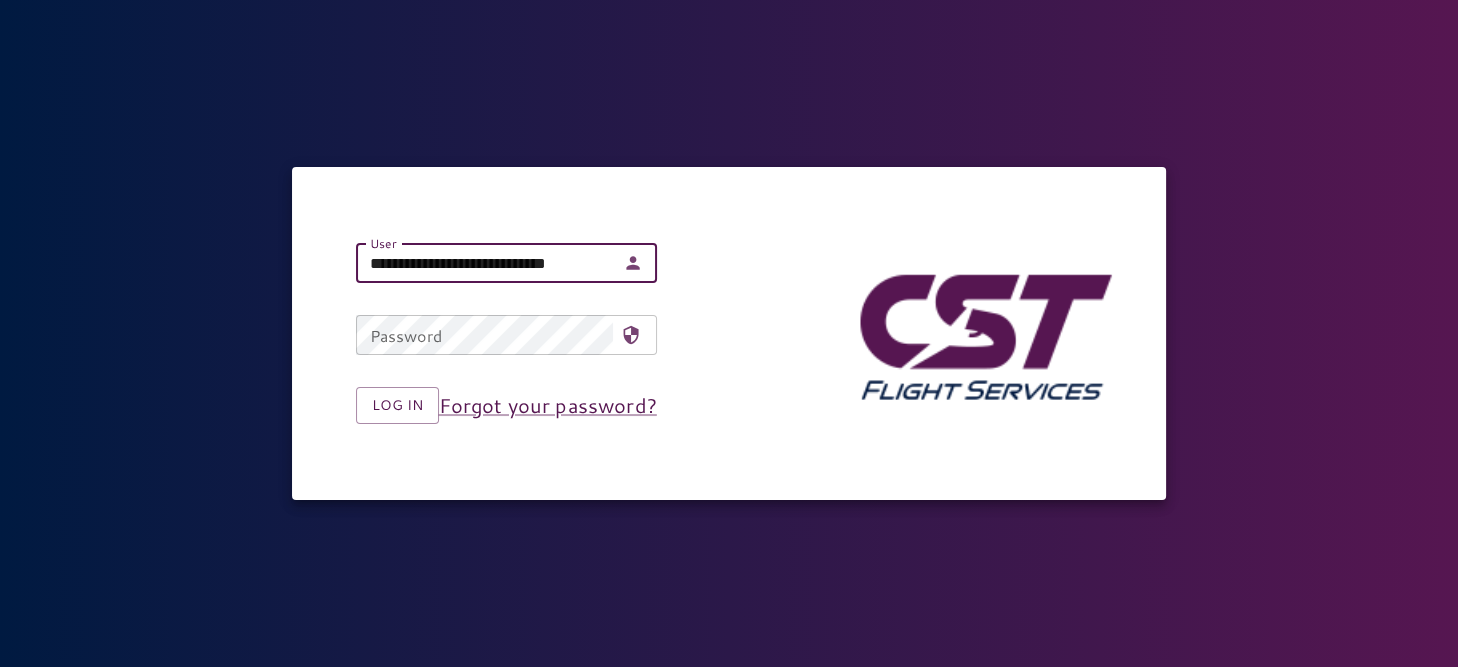 type on "**********" 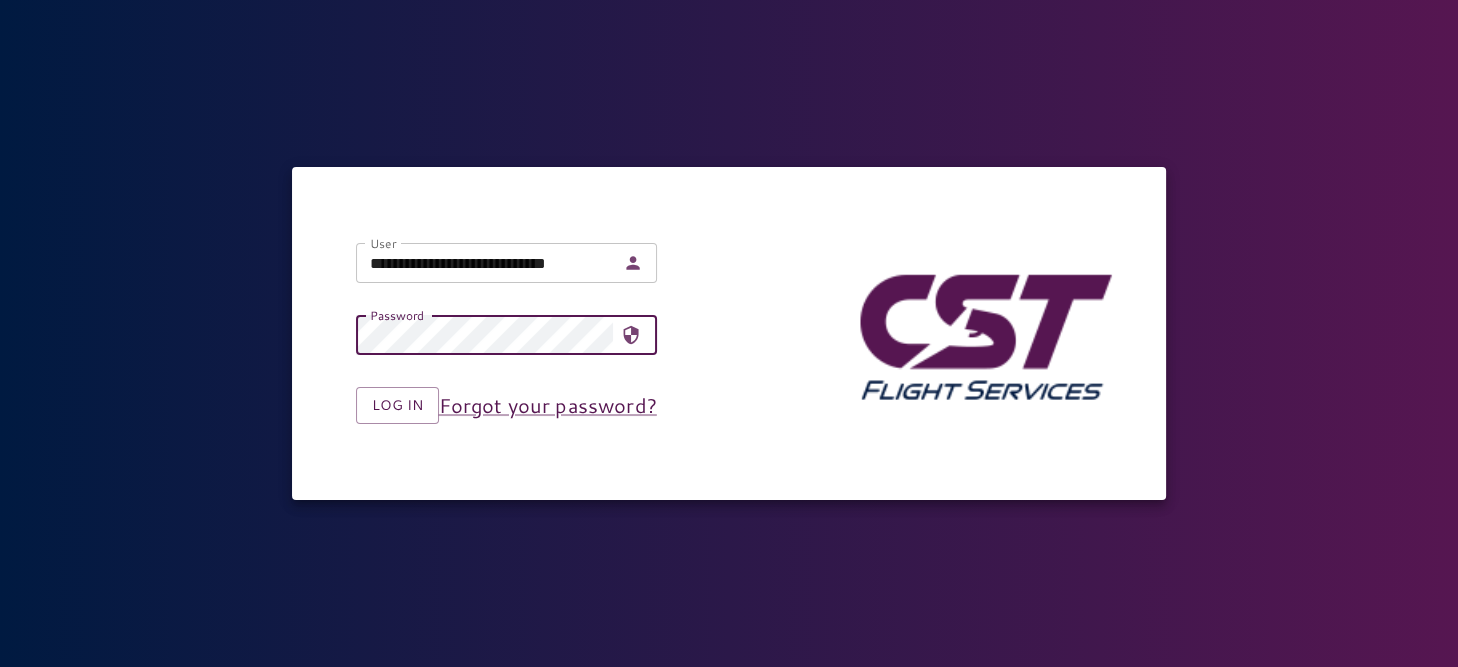click on "**********" at bounding box center (506, 333) 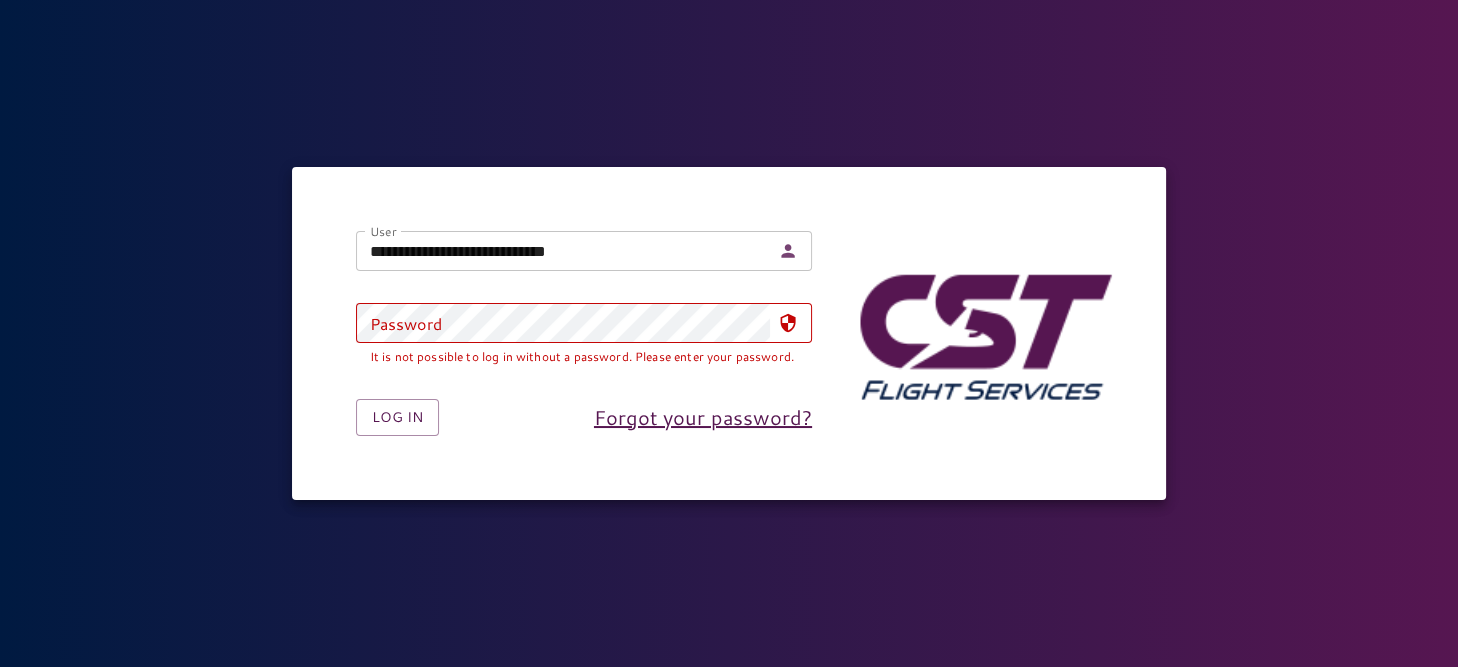 click on "Forgot your password?" at bounding box center [703, 417] 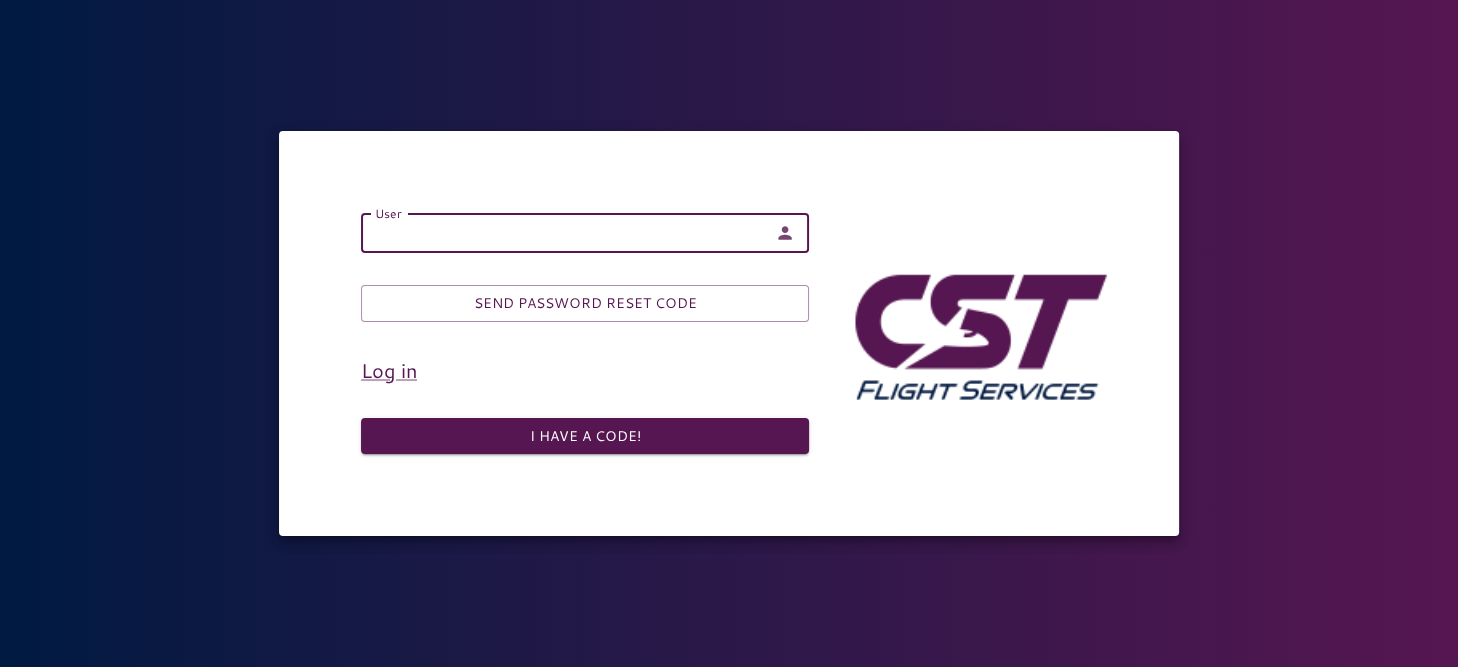 click on "User" at bounding box center [564, 233] 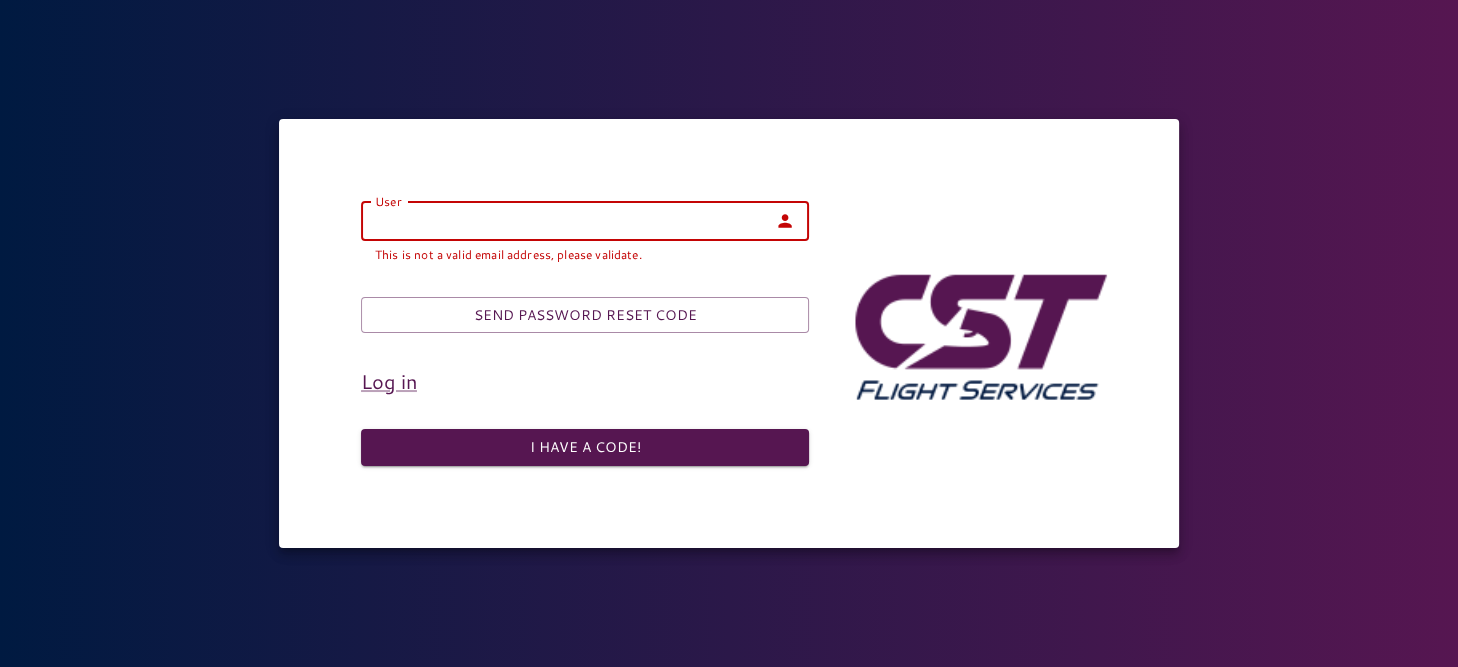 paste on "**********" 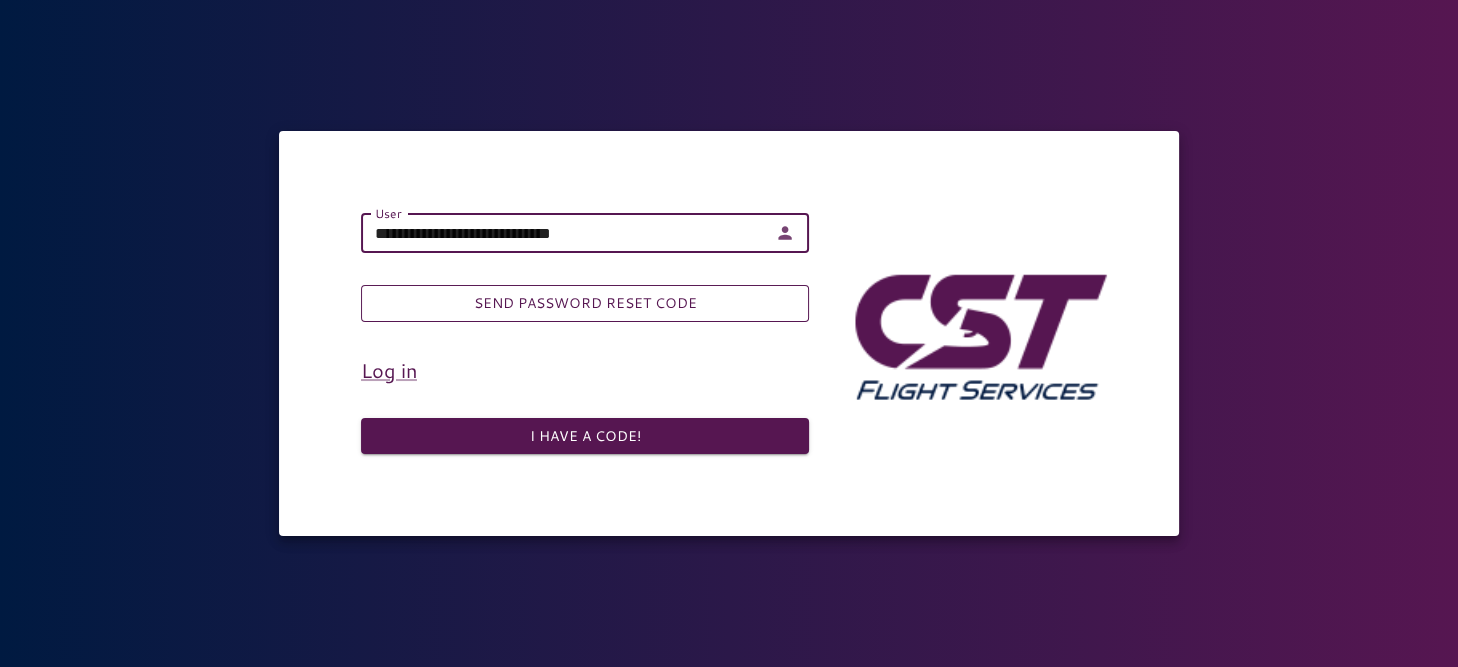 type on "**********" 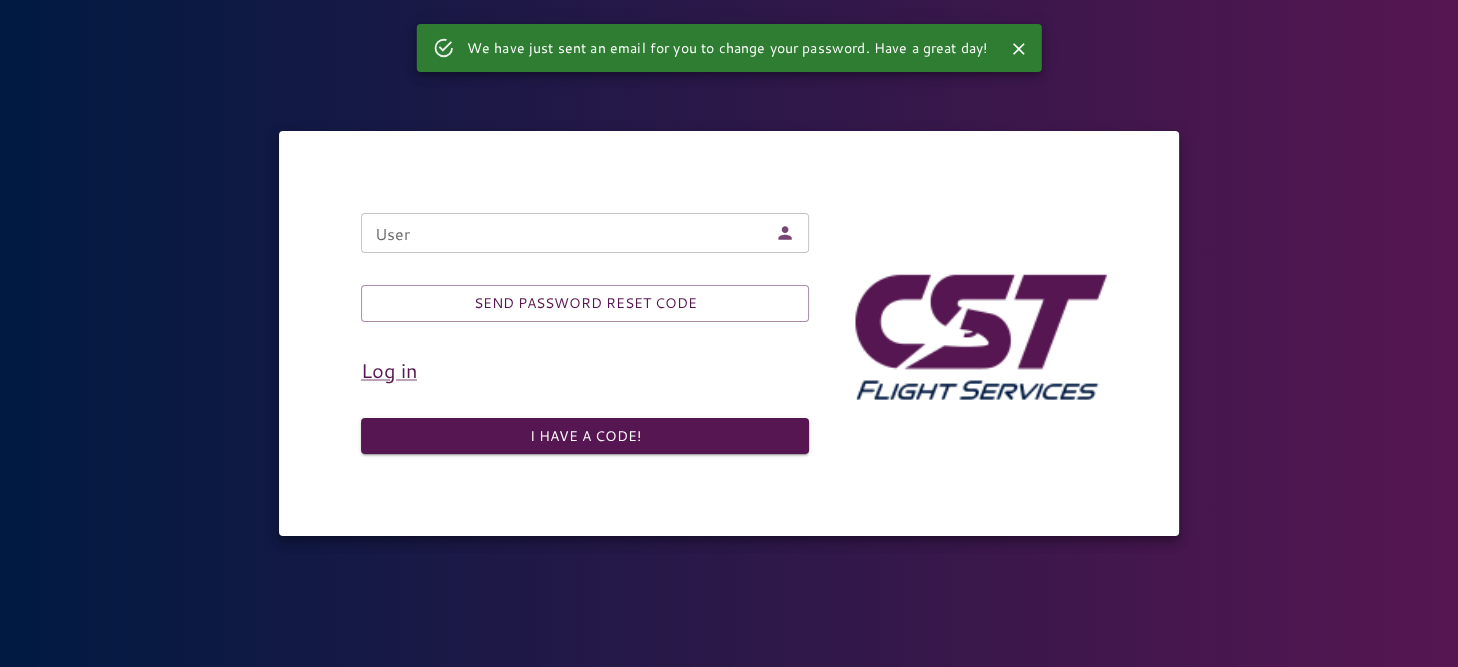click at bounding box center (1018, 49) 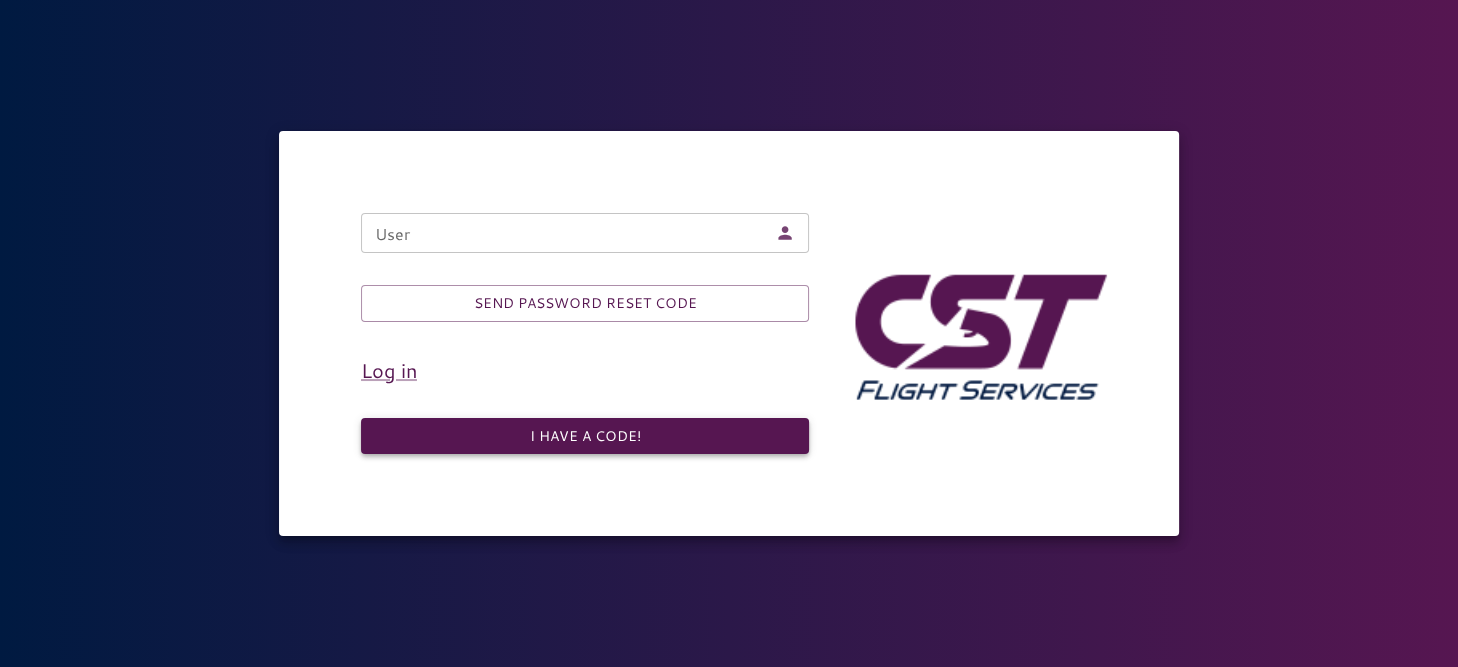 click on "I have a code!" at bounding box center (585, 436) 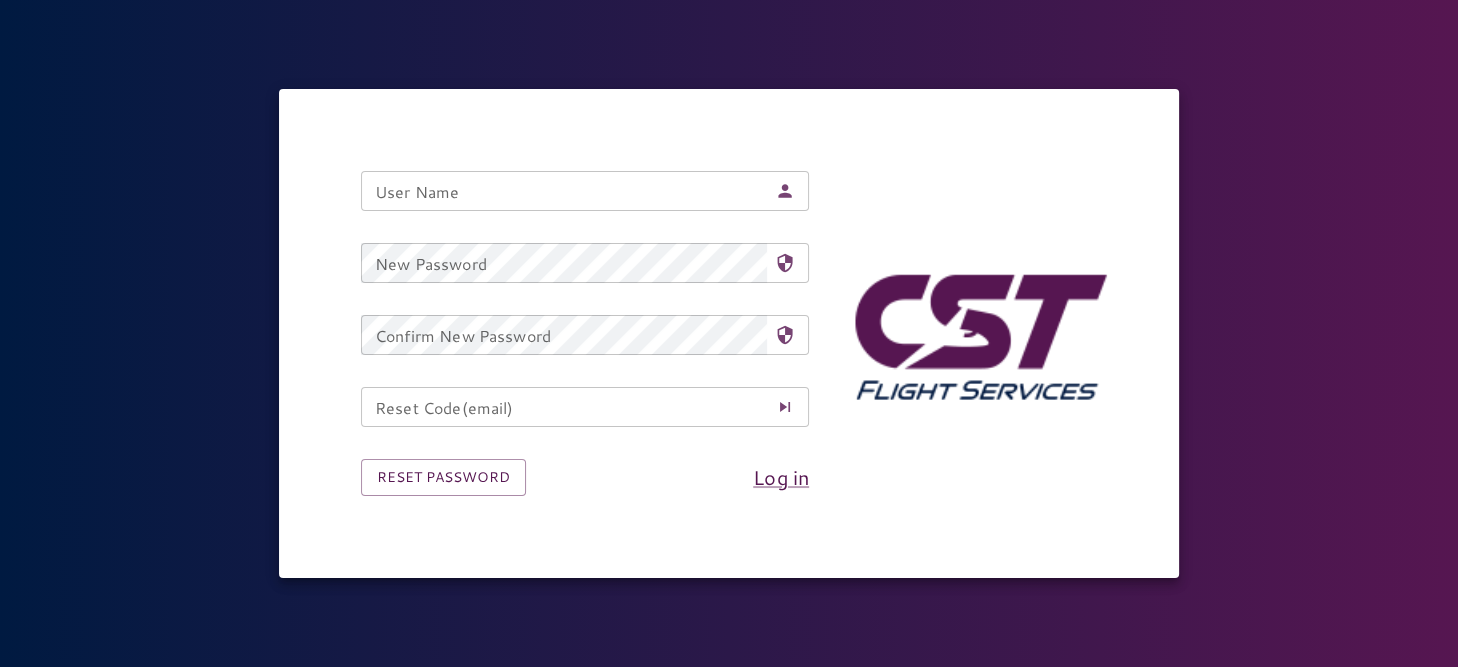 click on "User Name" at bounding box center [564, 191] 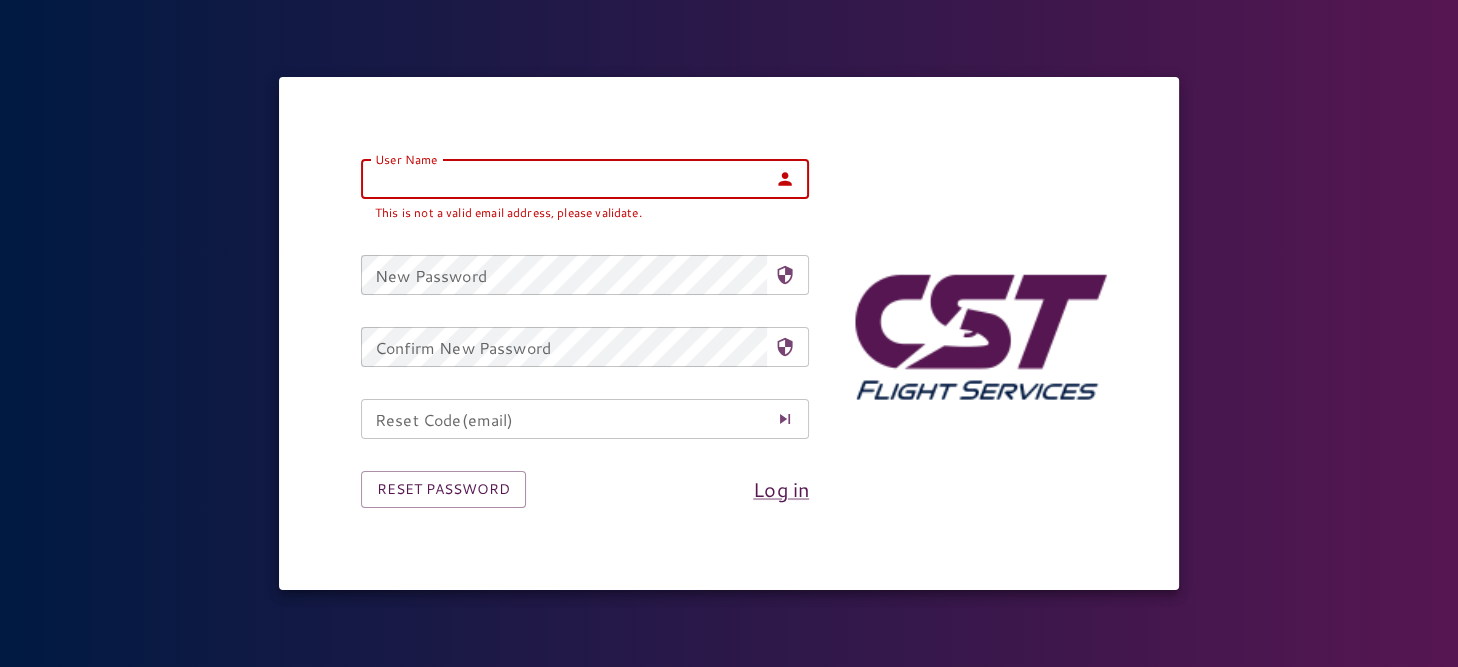 paste on "**********" 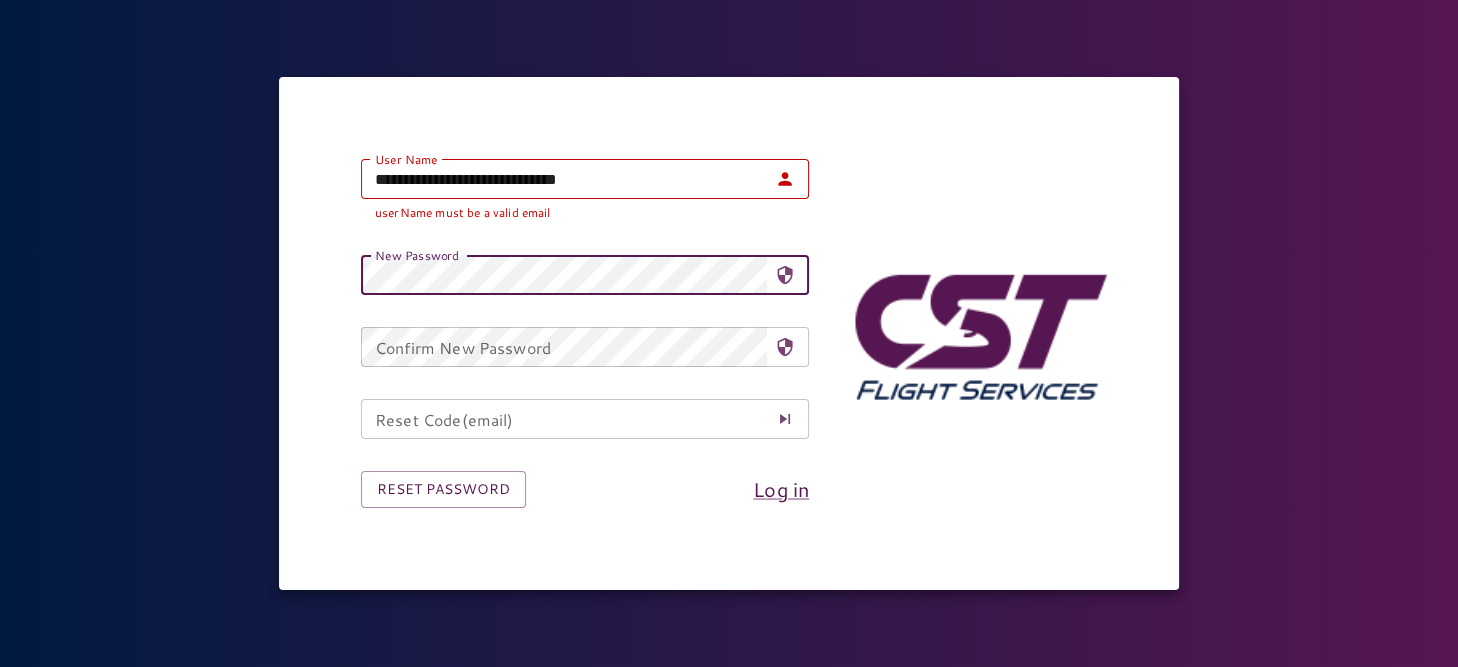 click on "New Password New Password" at bounding box center (569, 259) 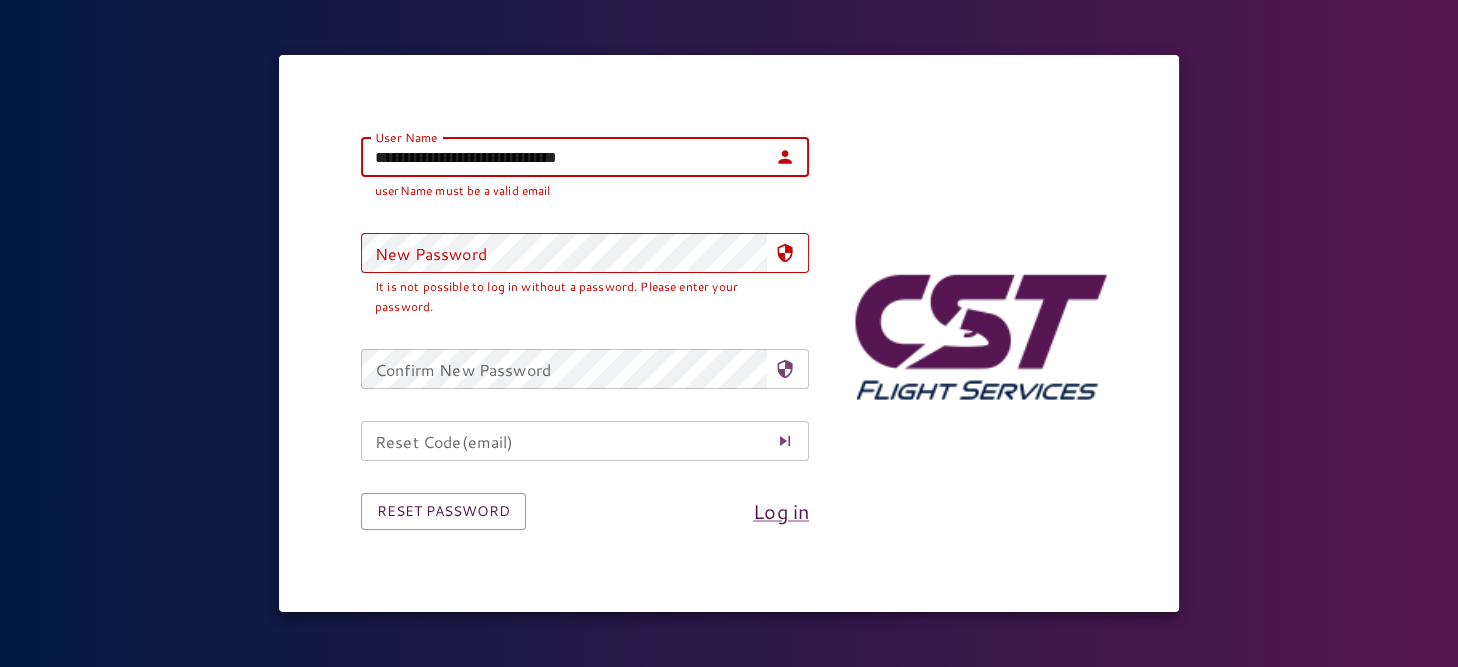 click on "**********" at bounding box center [564, 157] 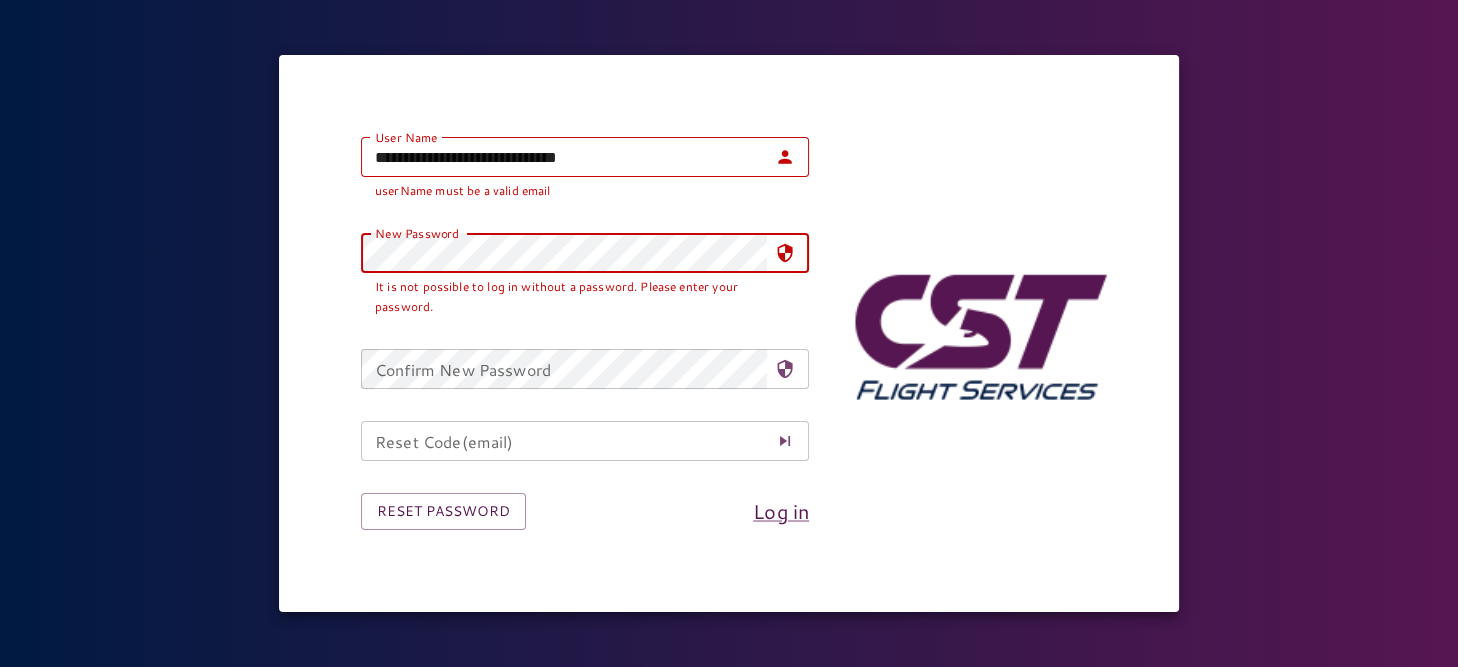 click on "**********" at bounding box center (564, 157) 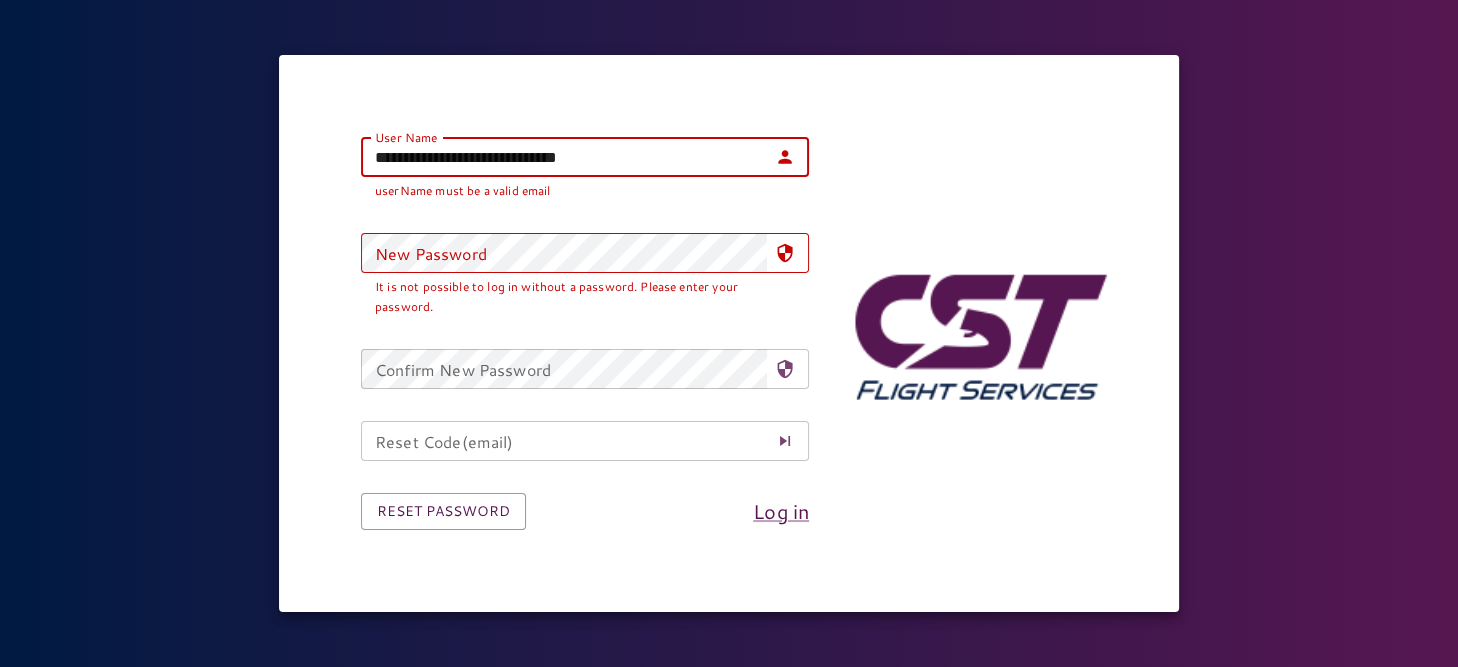 click on "**********" at bounding box center (564, 157) 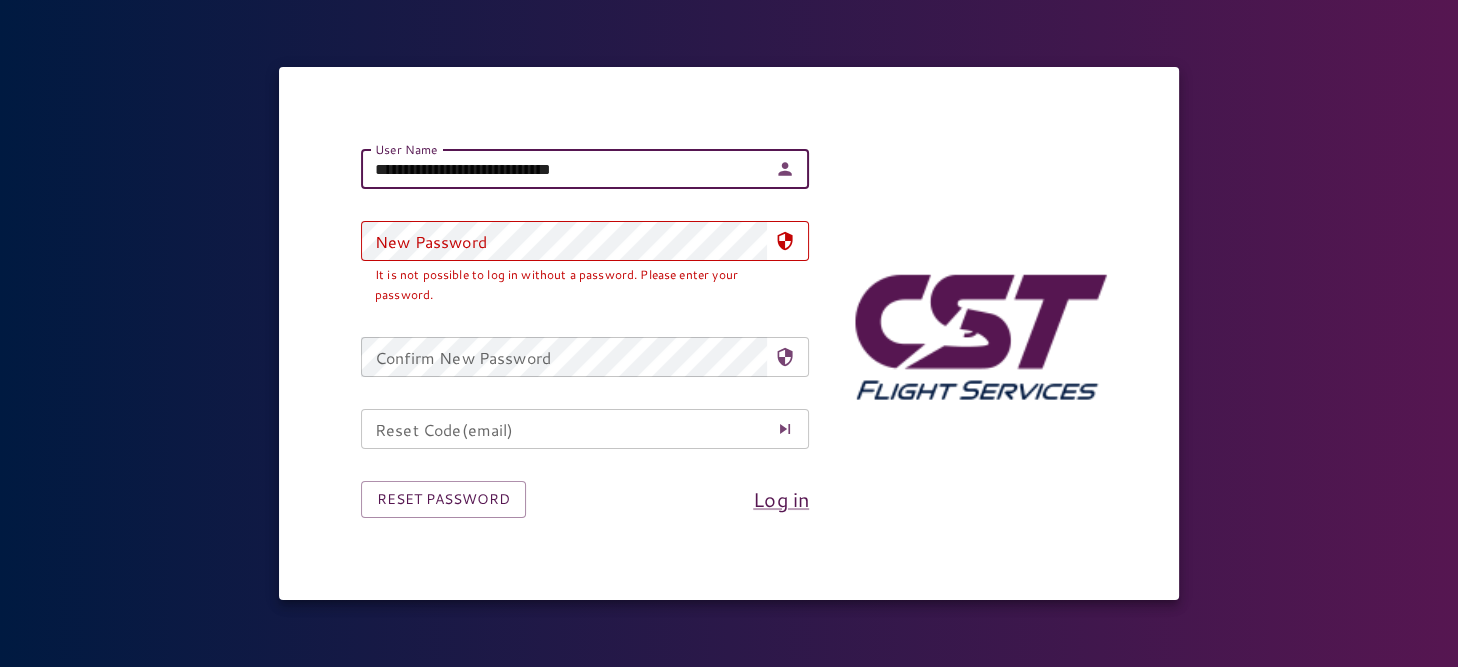 type on "**********" 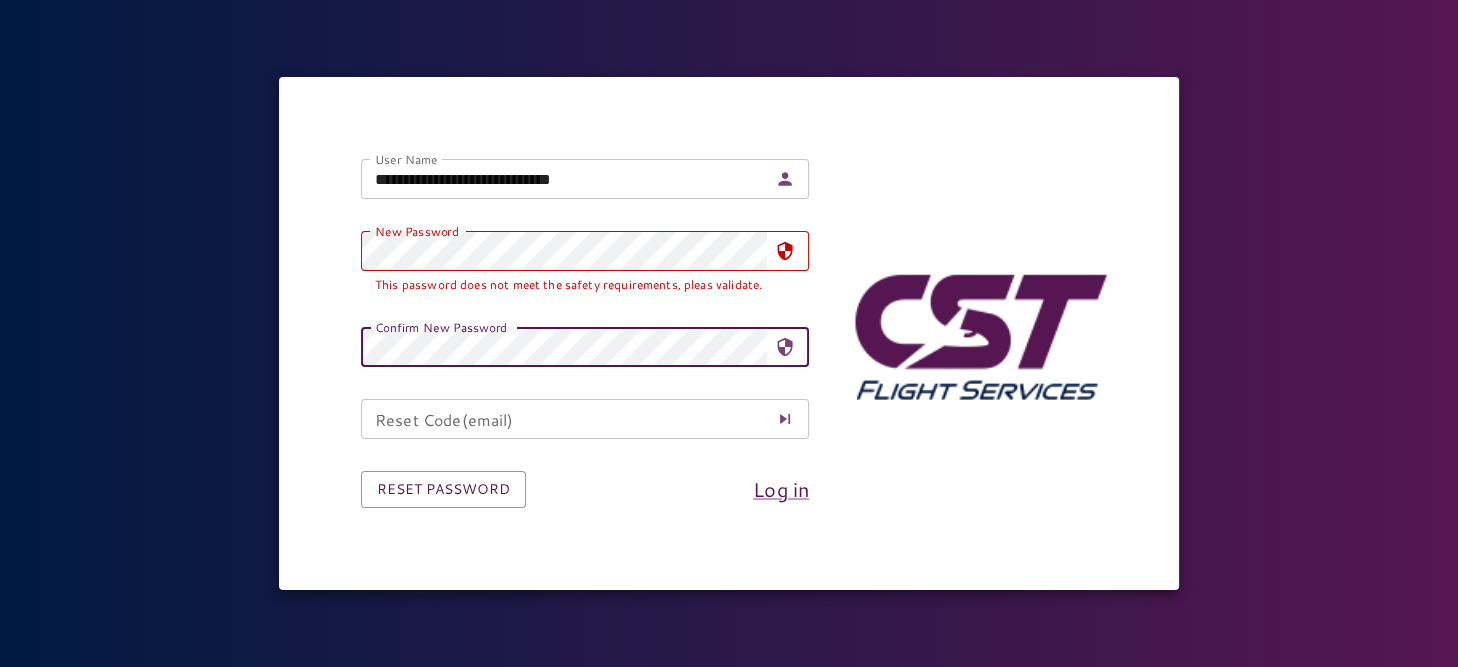 click at bounding box center [785, 251] 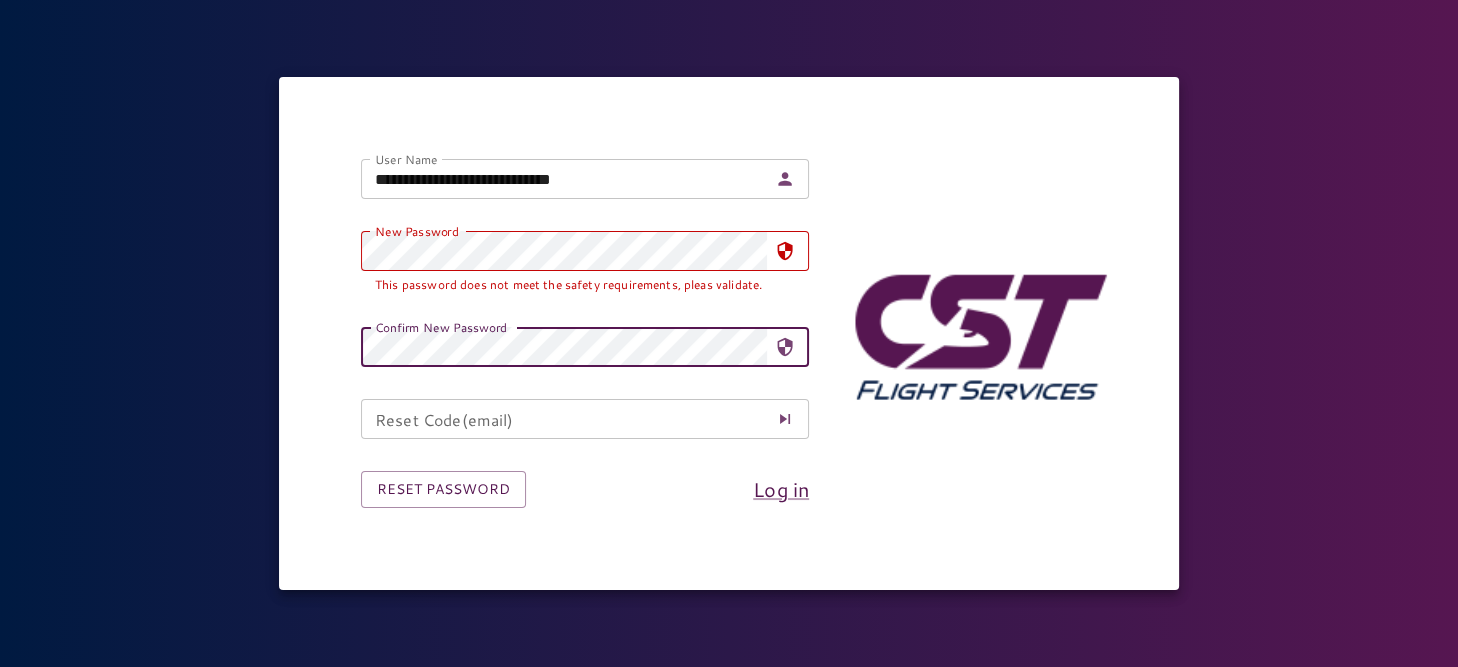 click at bounding box center [785, 347] 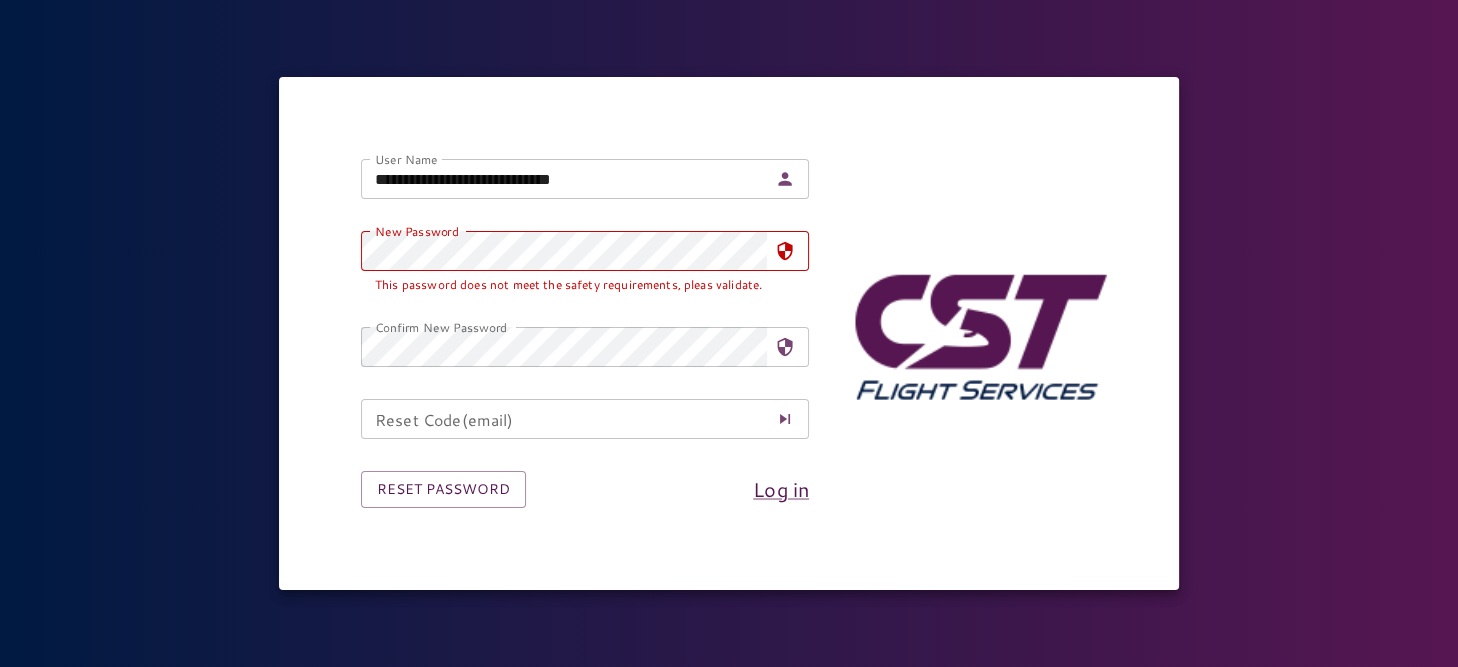 click at bounding box center (785, 251) 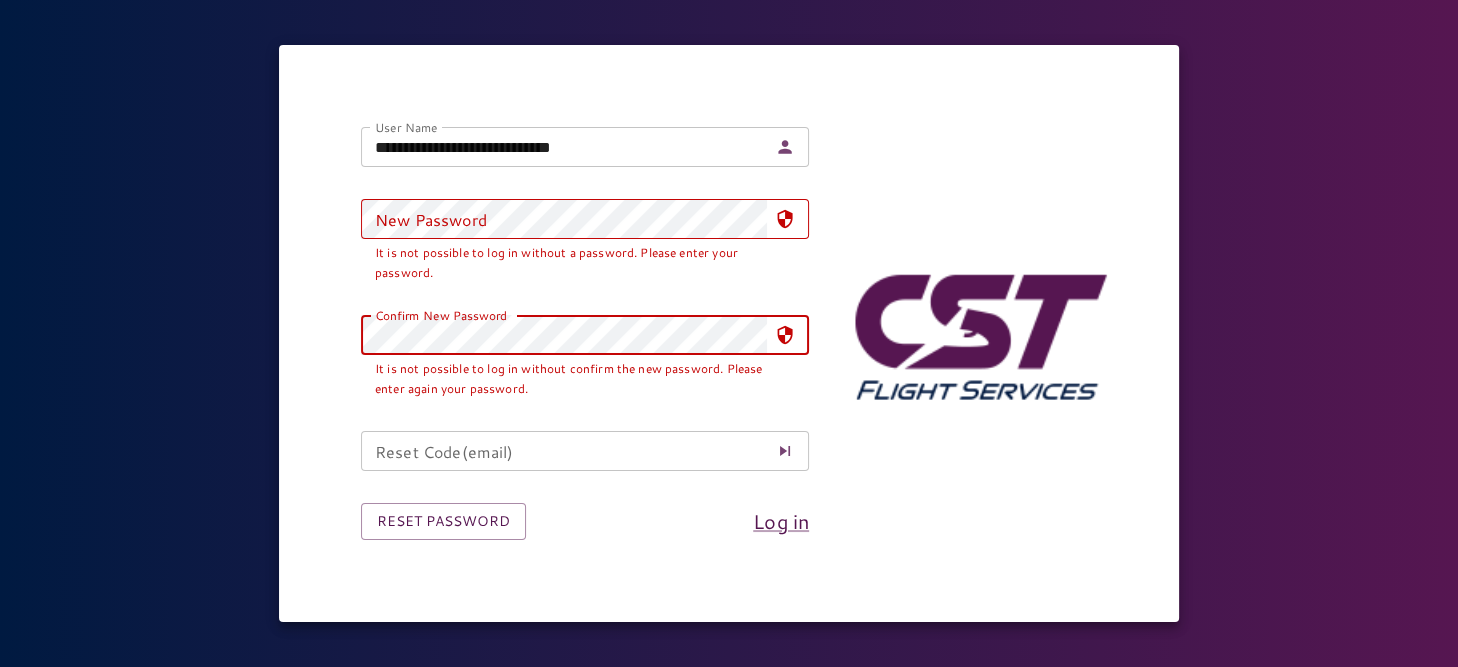click on "New Password New Password It is not possible to log in without a password. Please enter your password." at bounding box center (585, 147) 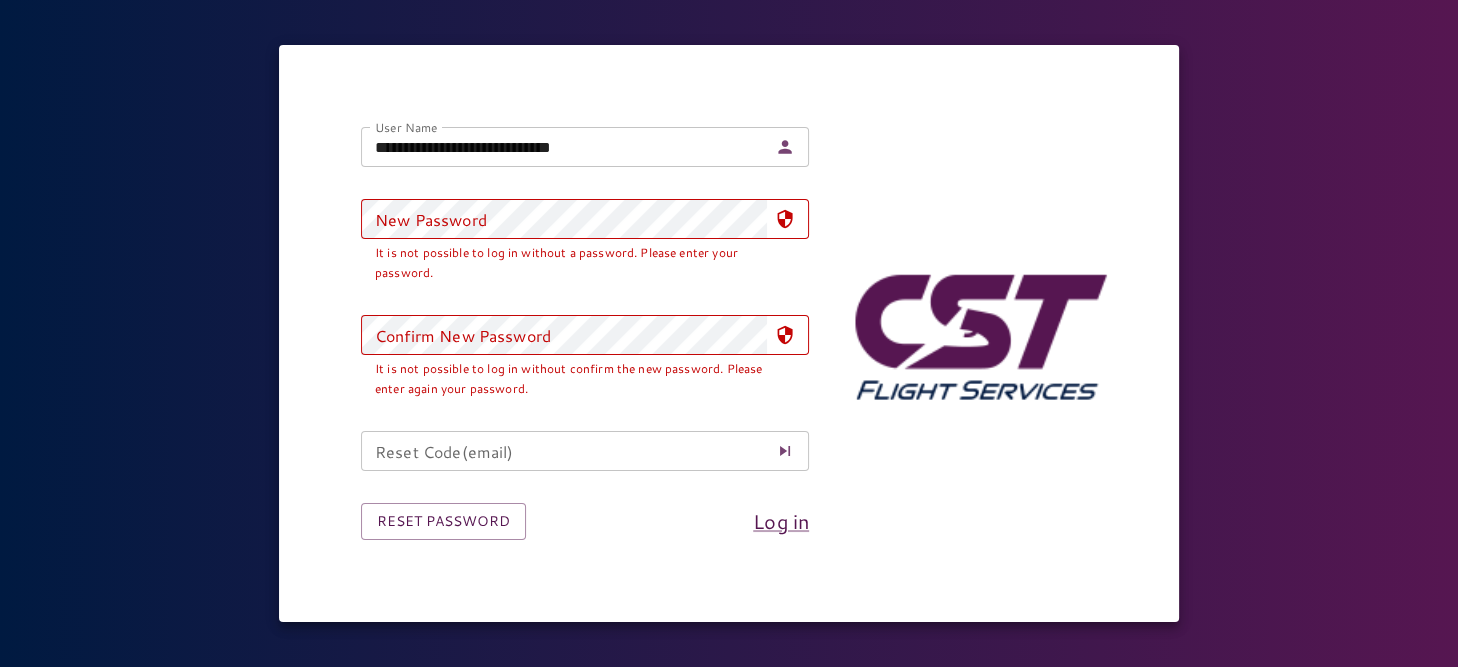 click on "New Password New Password It is not possible to log in without a password. Please enter your password." at bounding box center [569, 225] 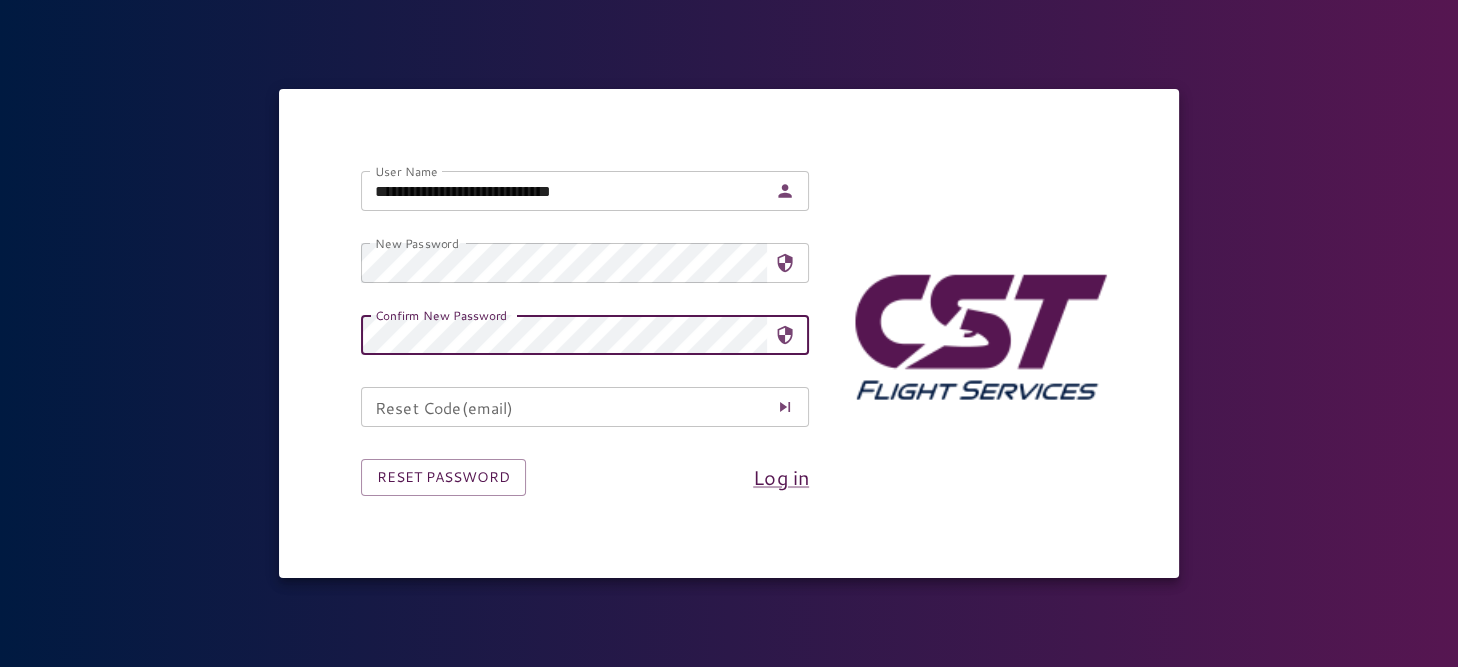 click on "Reset Code(email)" at bounding box center (564, 407) 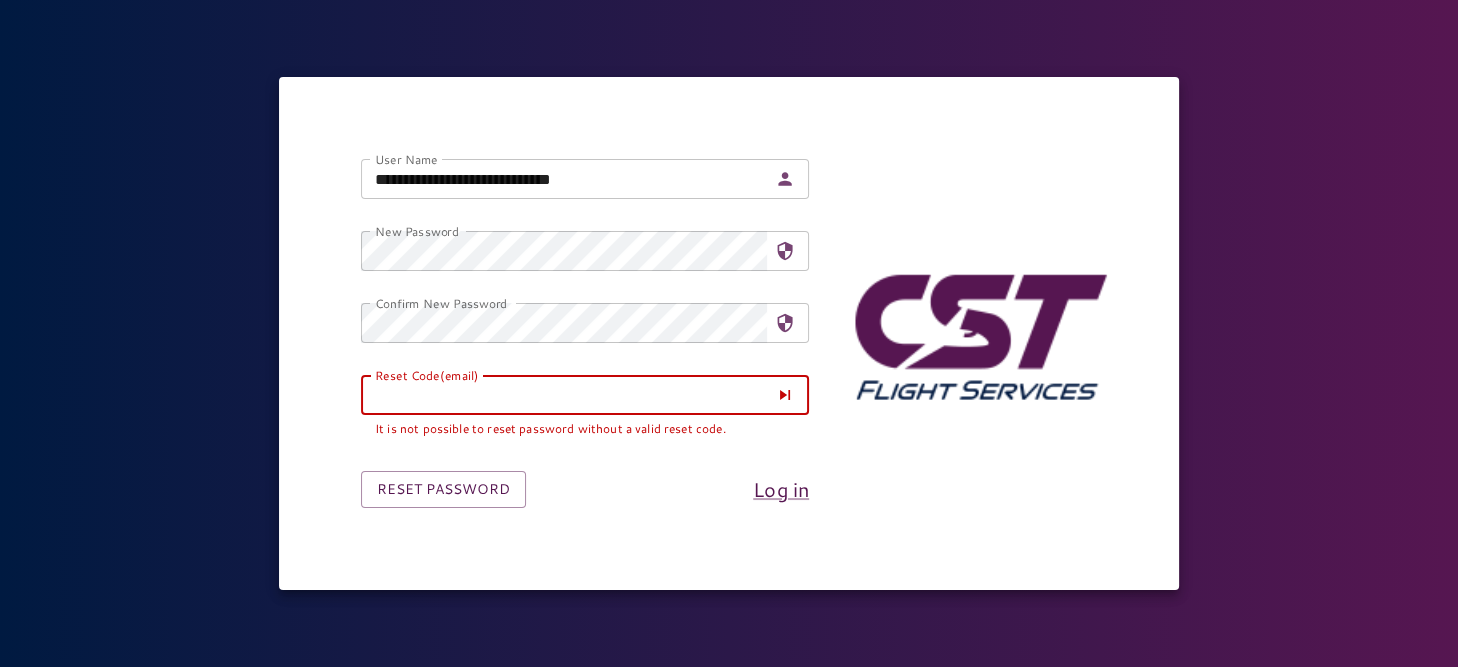 paste on "**********" 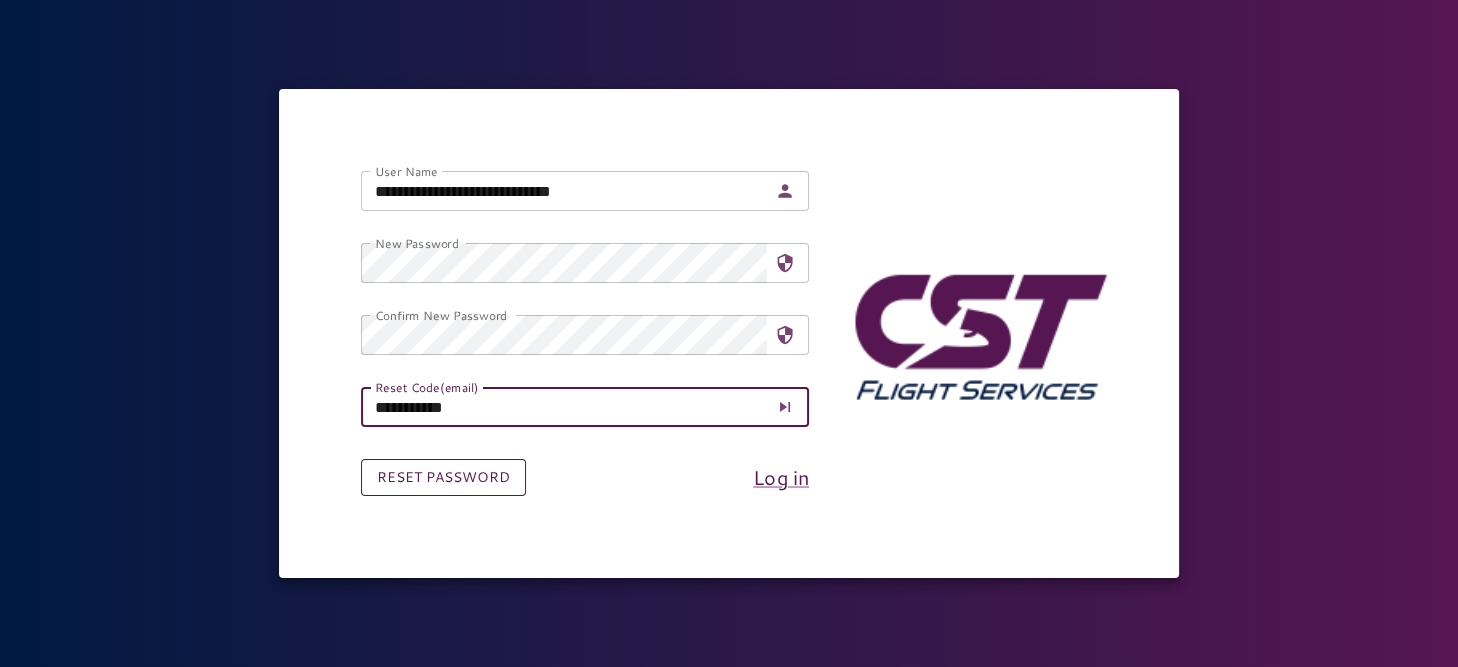type on "**********" 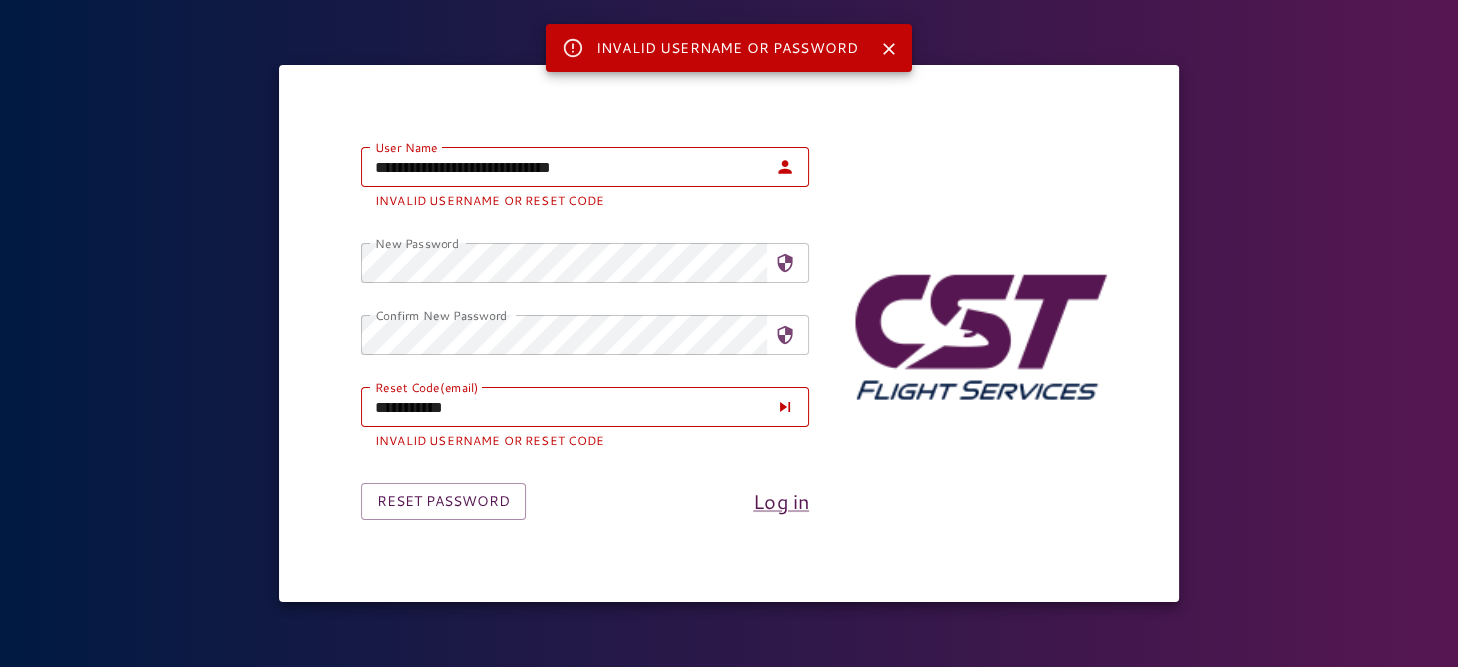 click at bounding box center (889, 49) 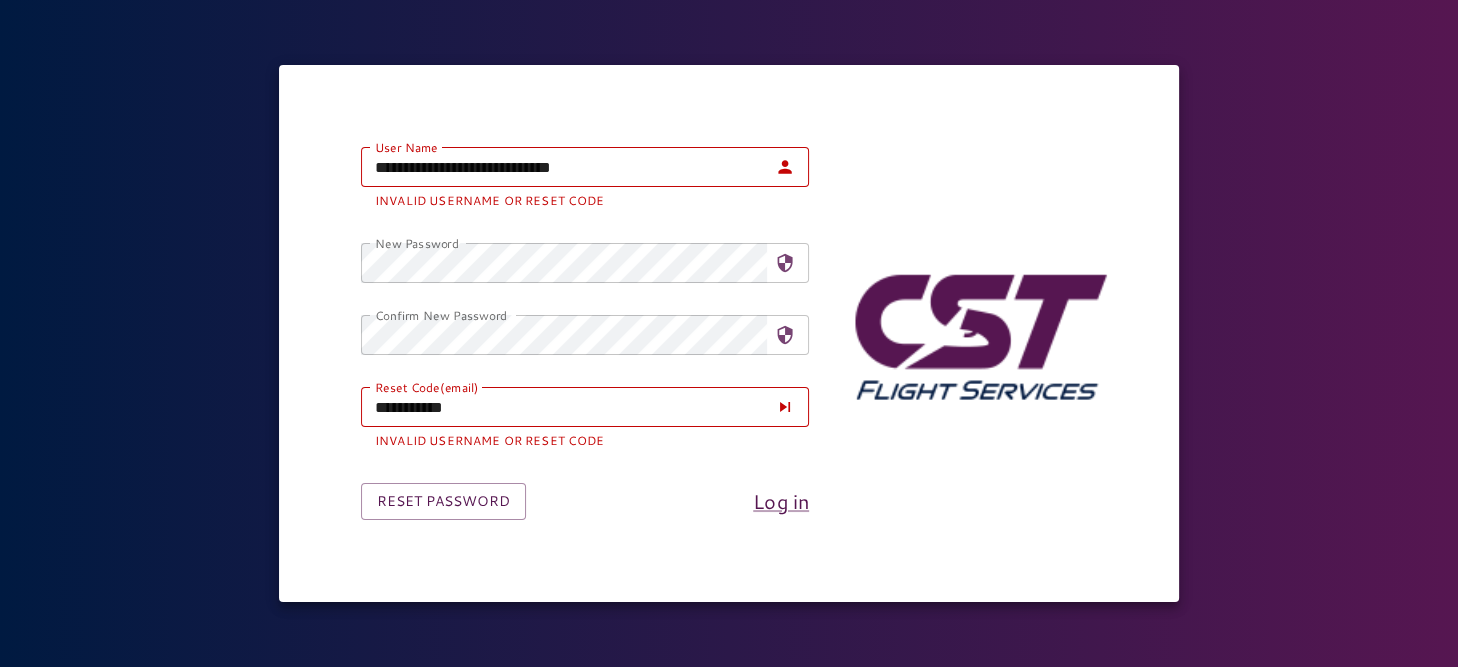 click on "**********" at bounding box center (564, 407) 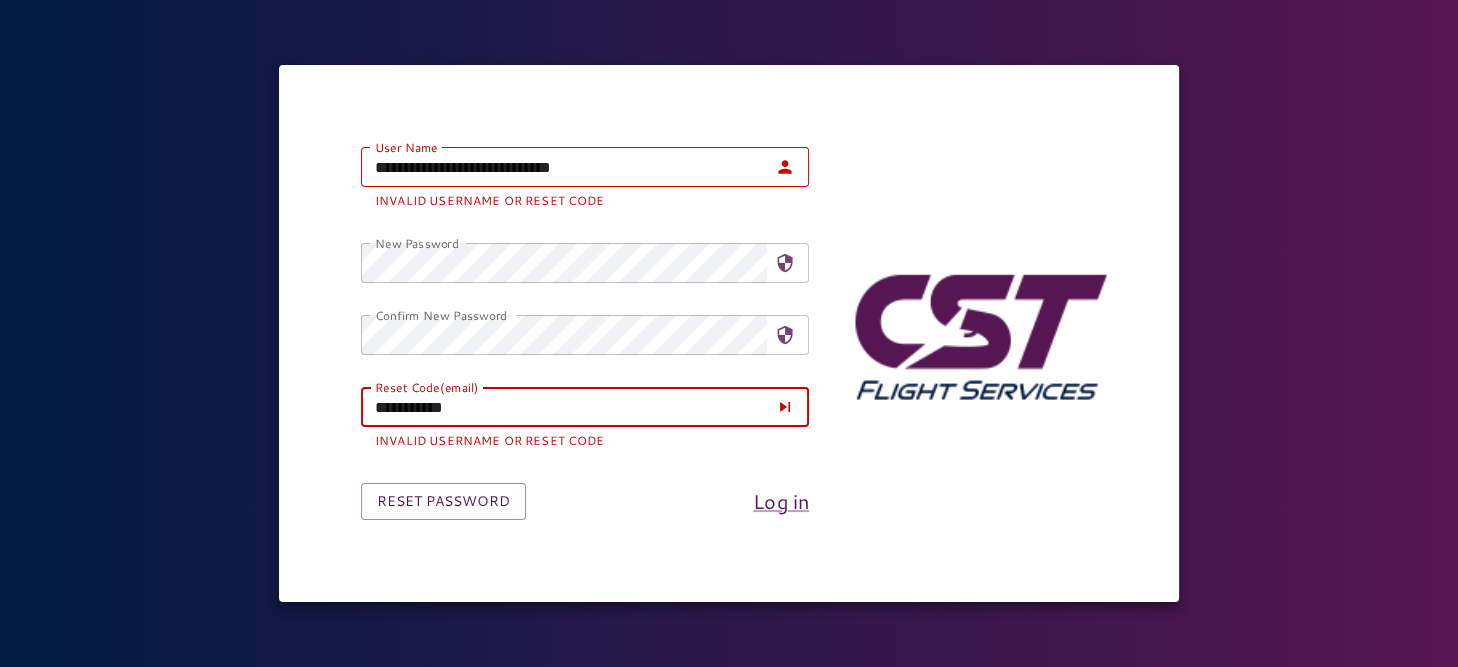 click on "**********" at bounding box center [564, 407] 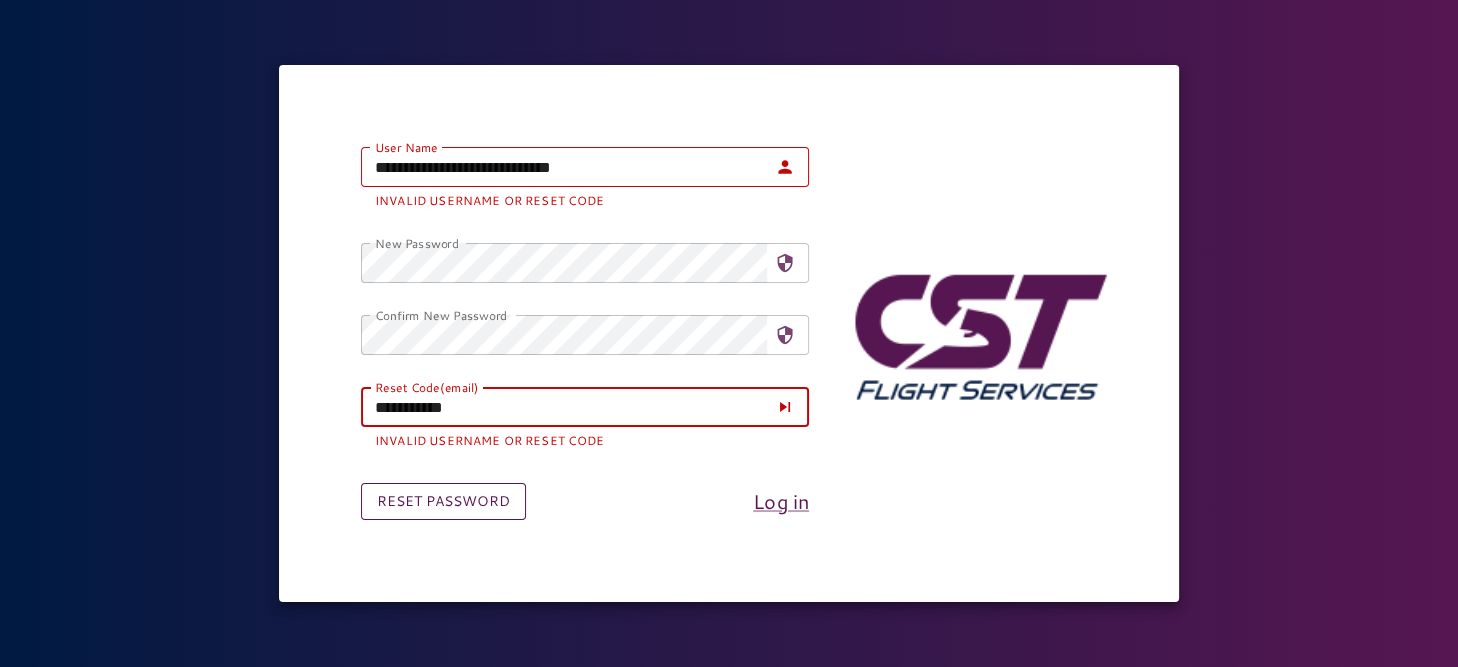 click on "**********" at bounding box center (585, 333) 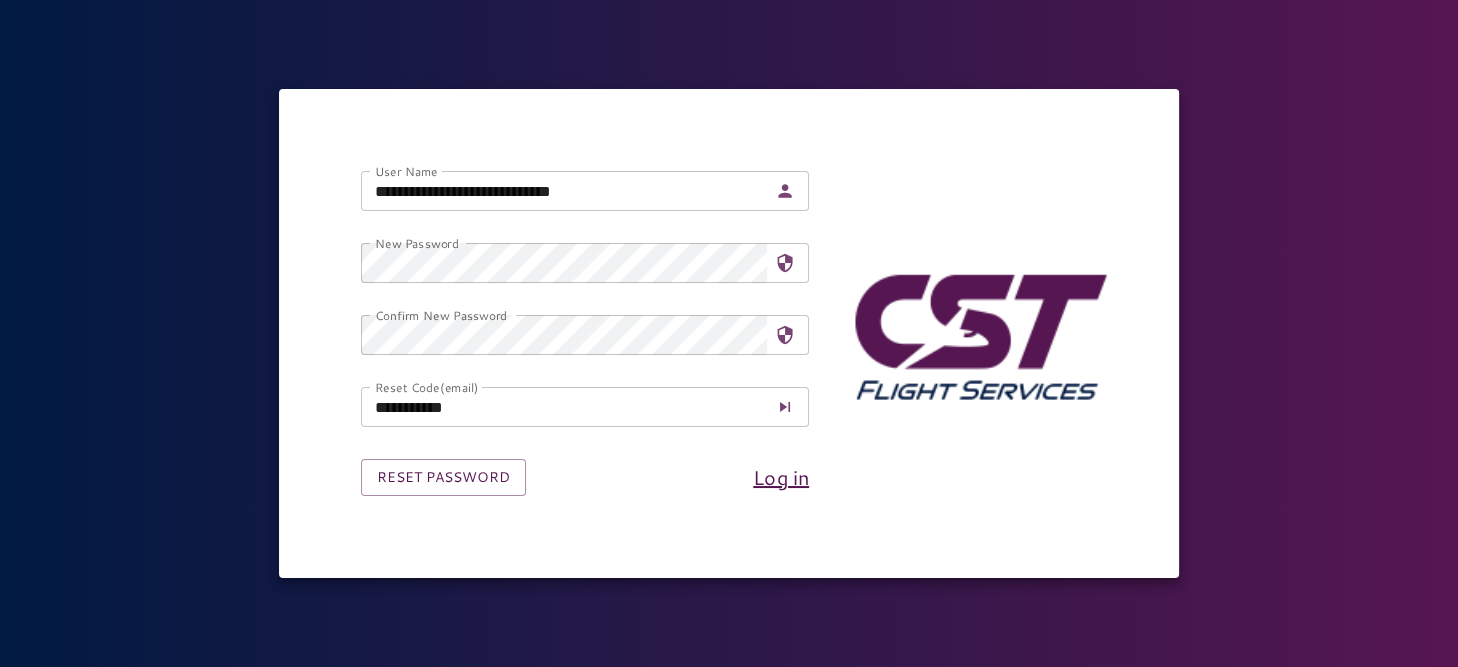 click on "Log in" at bounding box center (781, 477) 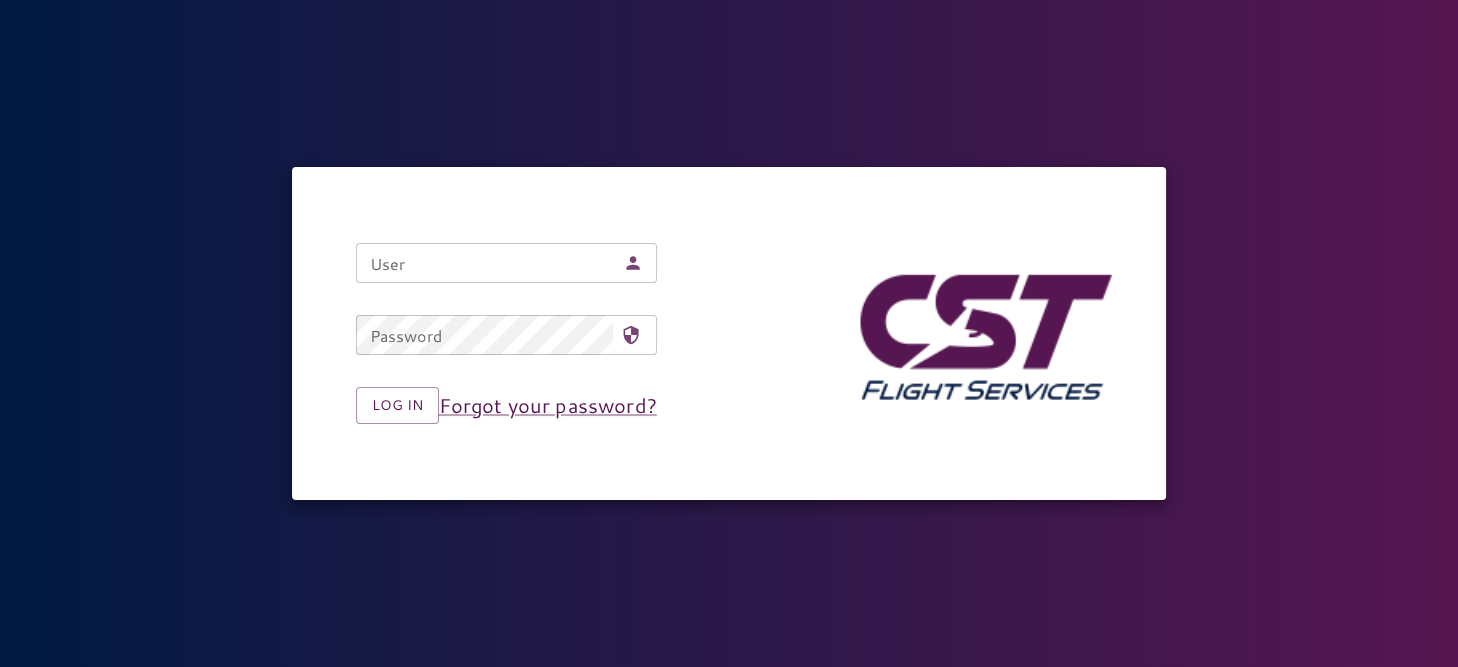 type on "**********" 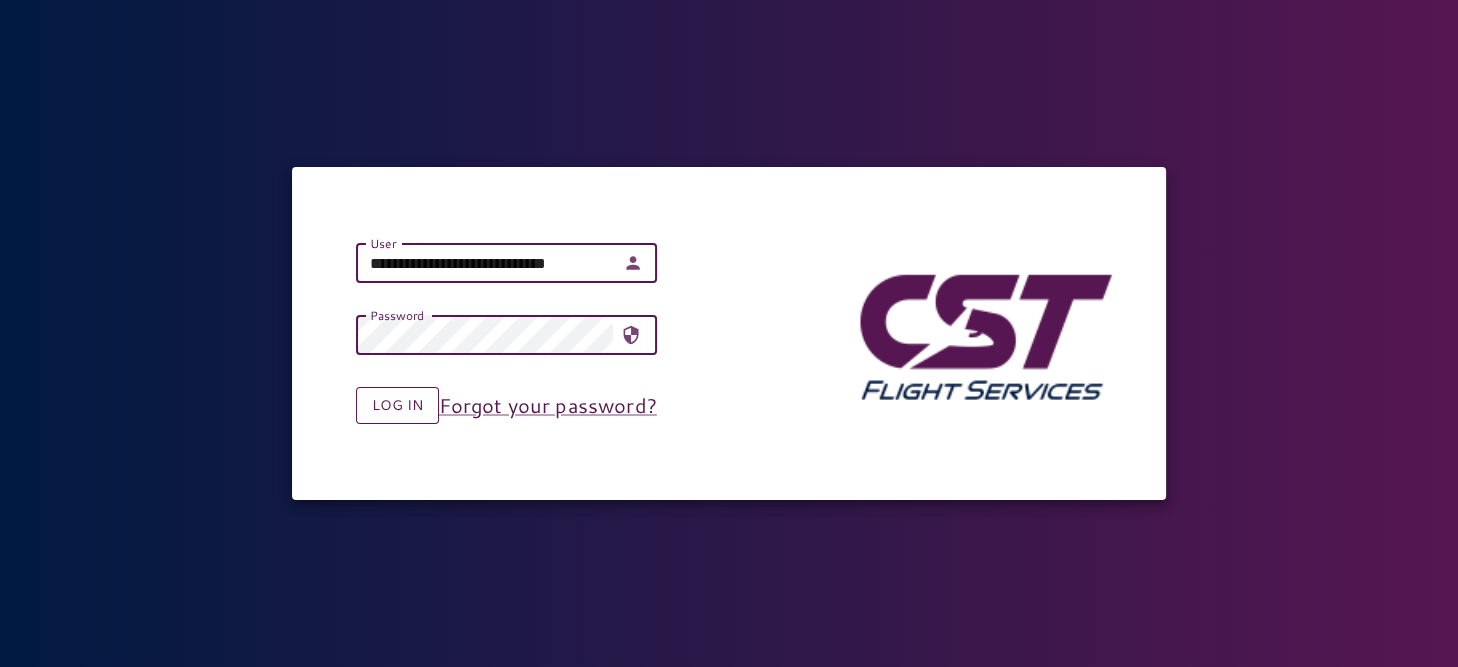 click on "Log in" at bounding box center [397, 405] 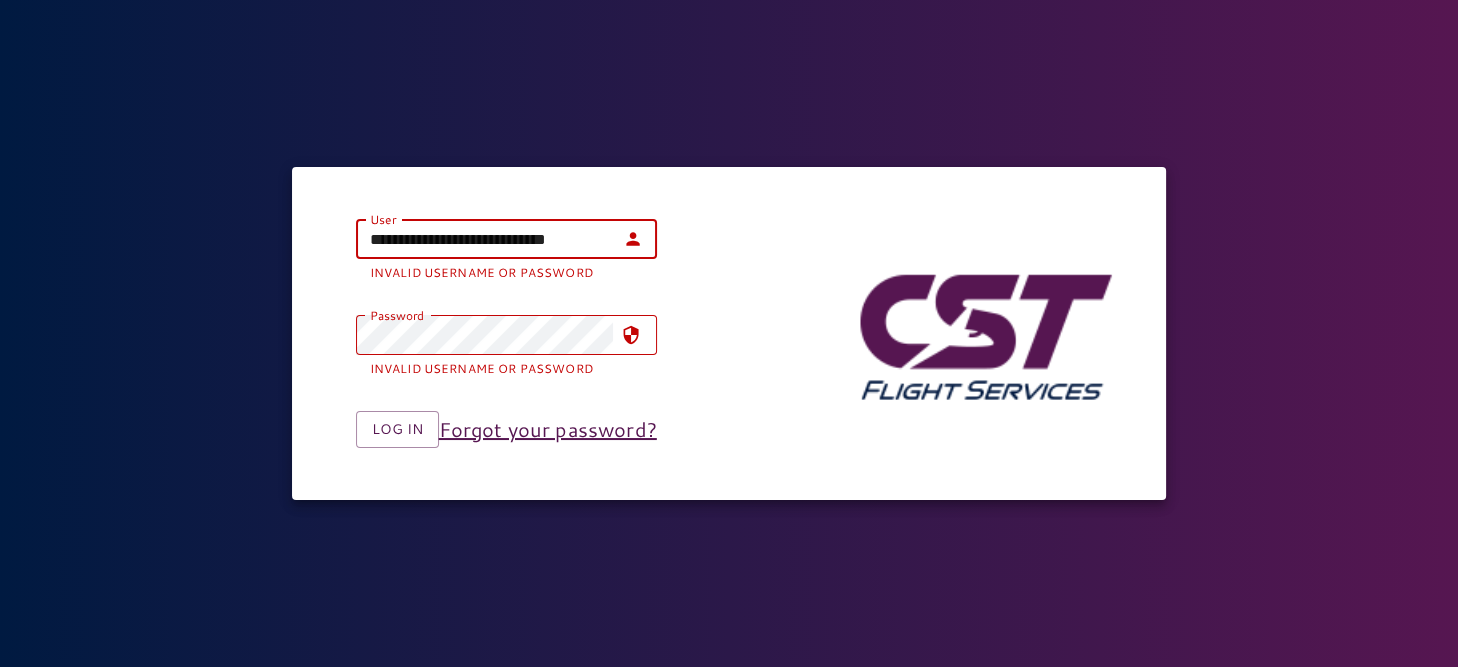 click on "Forgot your password?" at bounding box center (548, 429) 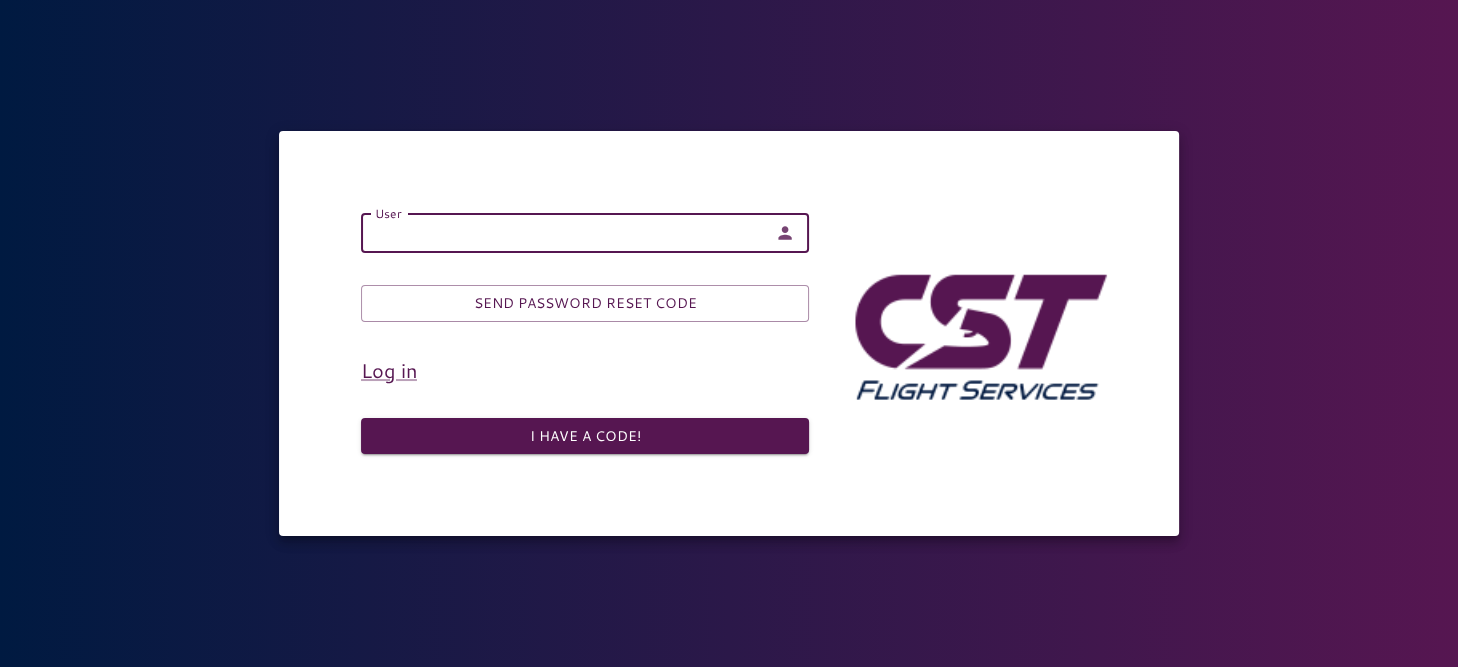 click on "User" at bounding box center (564, 233) 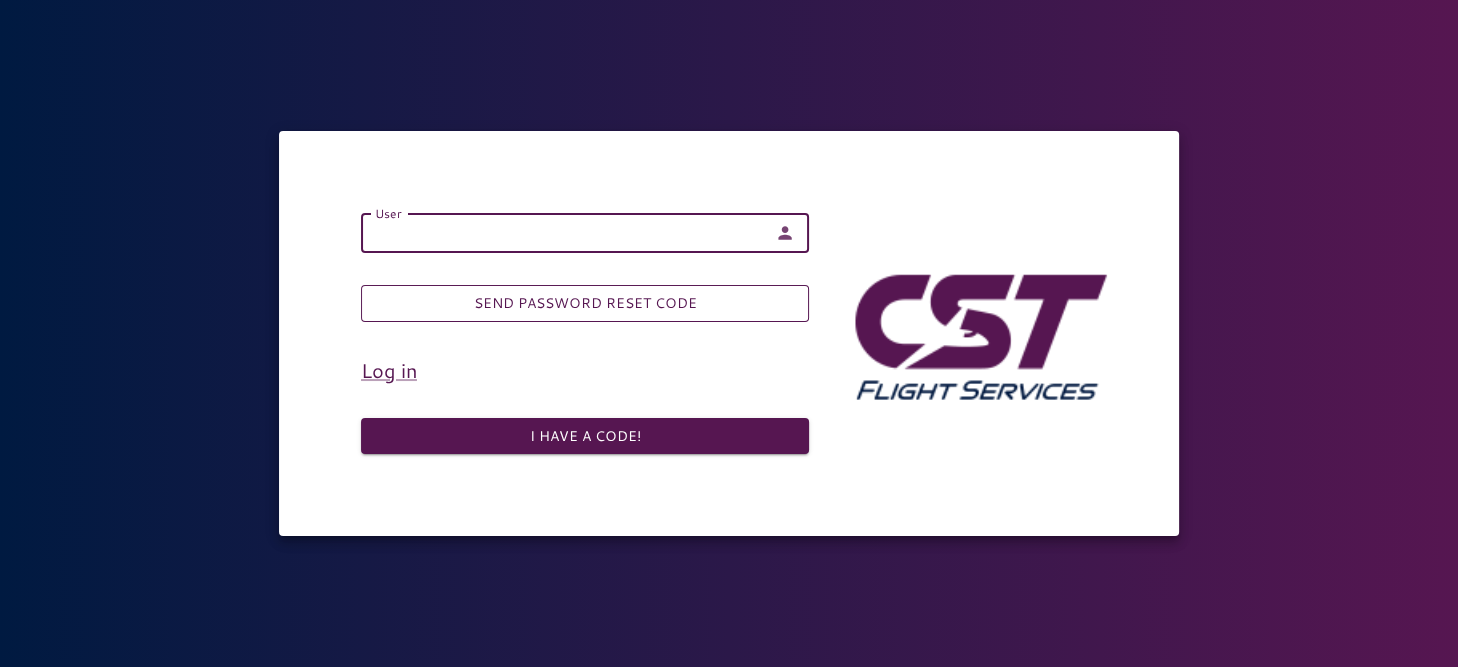 type on "**********" 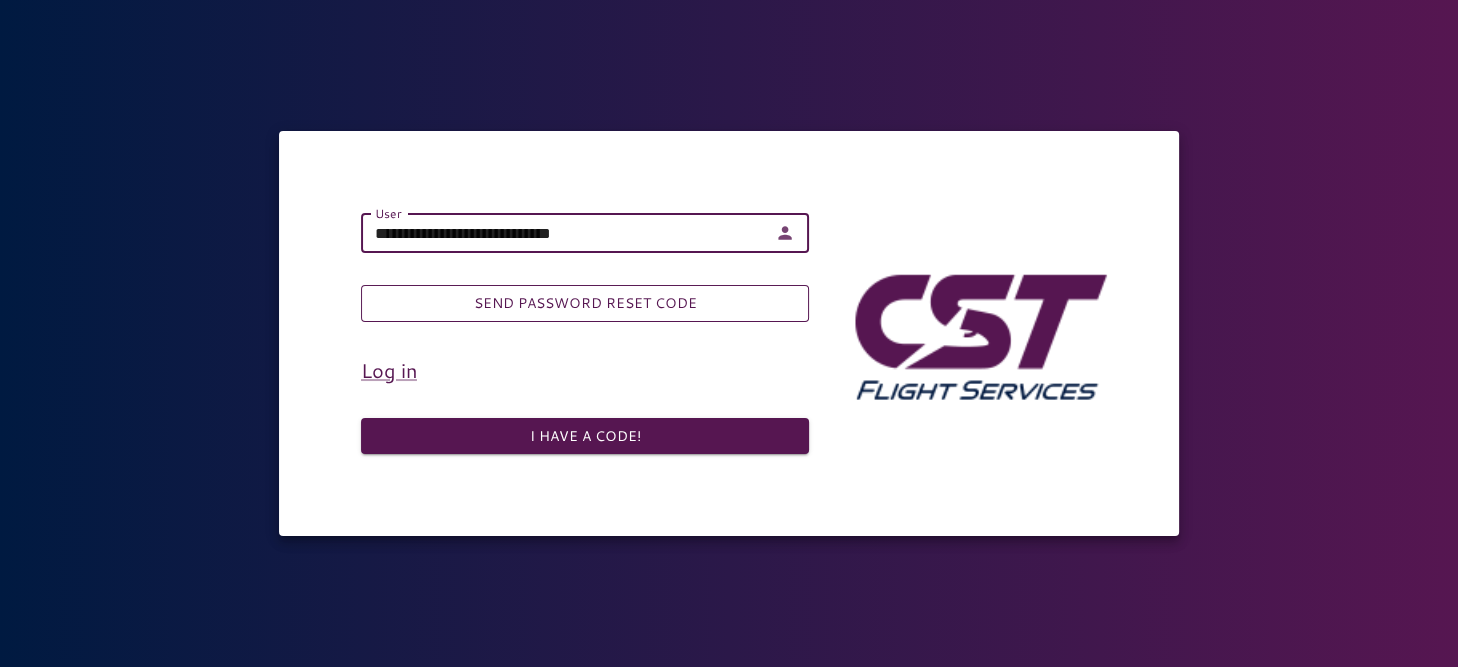 click on "Send password reset code" at bounding box center (585, 303) 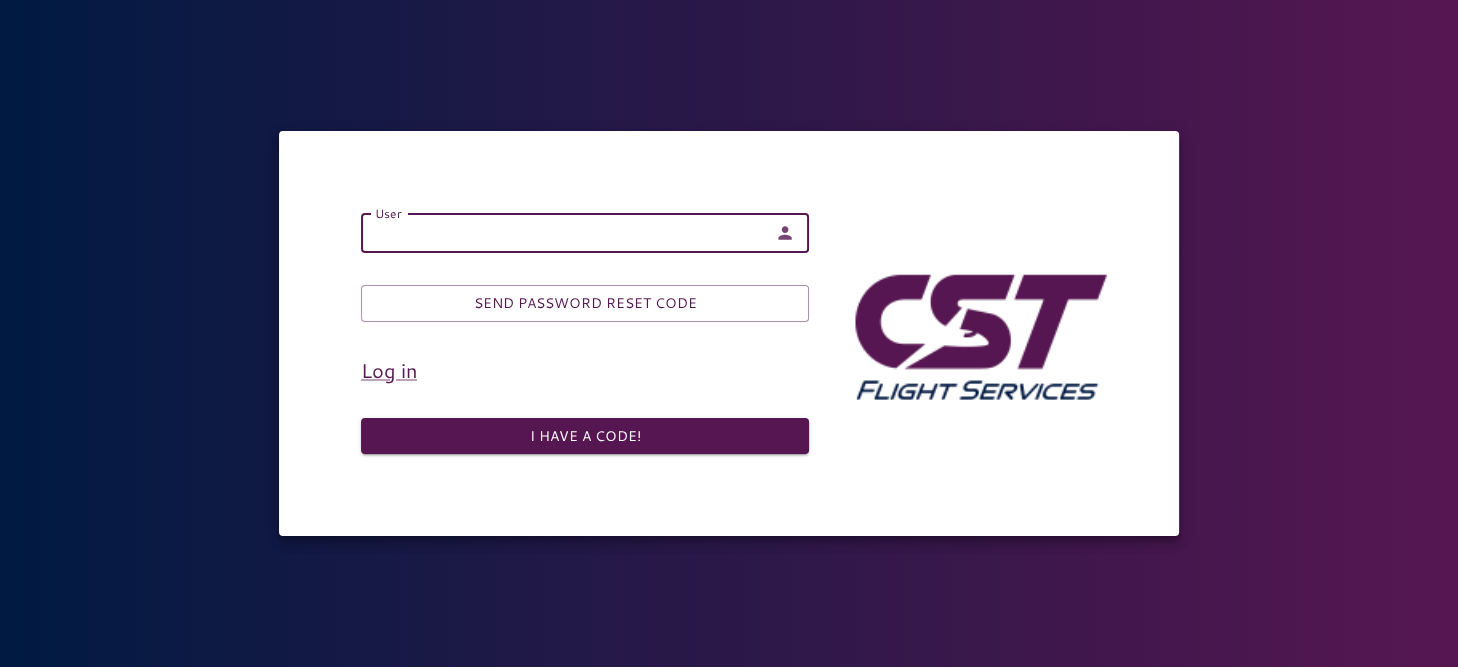 click on "User" at bounding box center (564, 233) 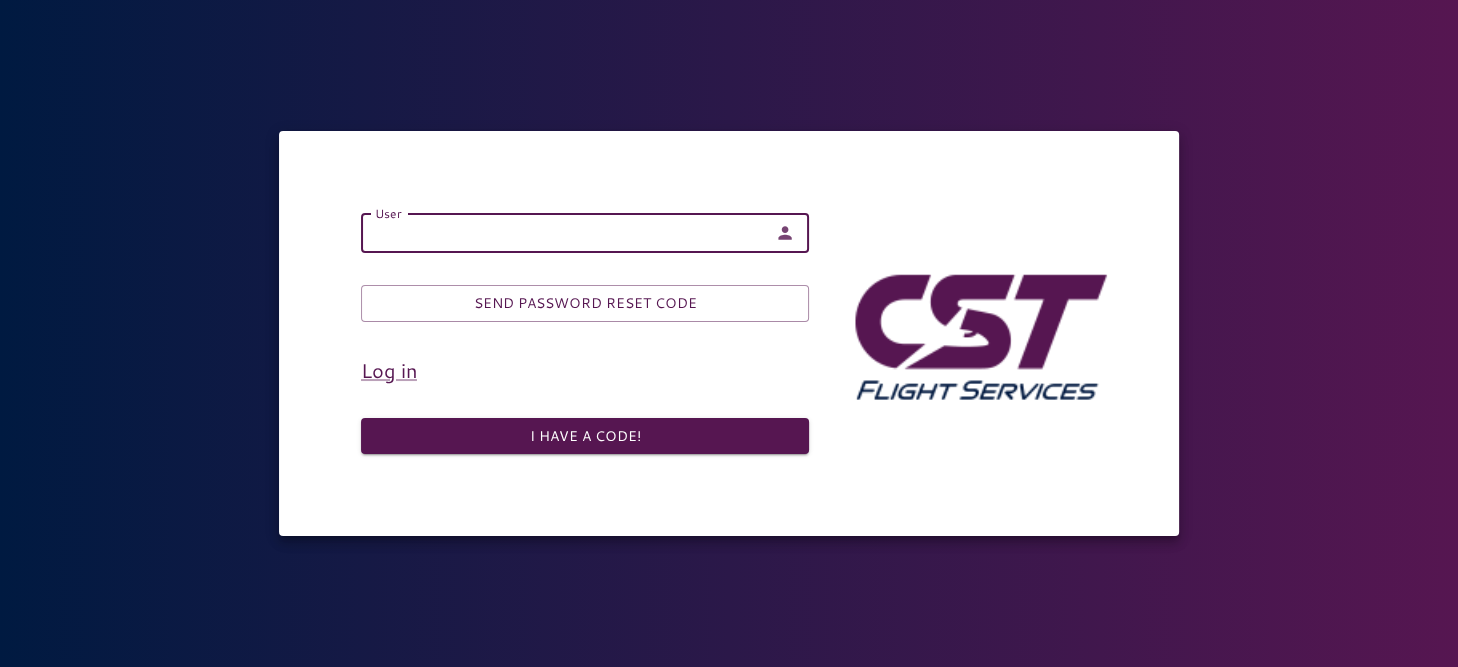 click on "User User Send password reset code Log in I have a code!" at bounding box center (729, 333) 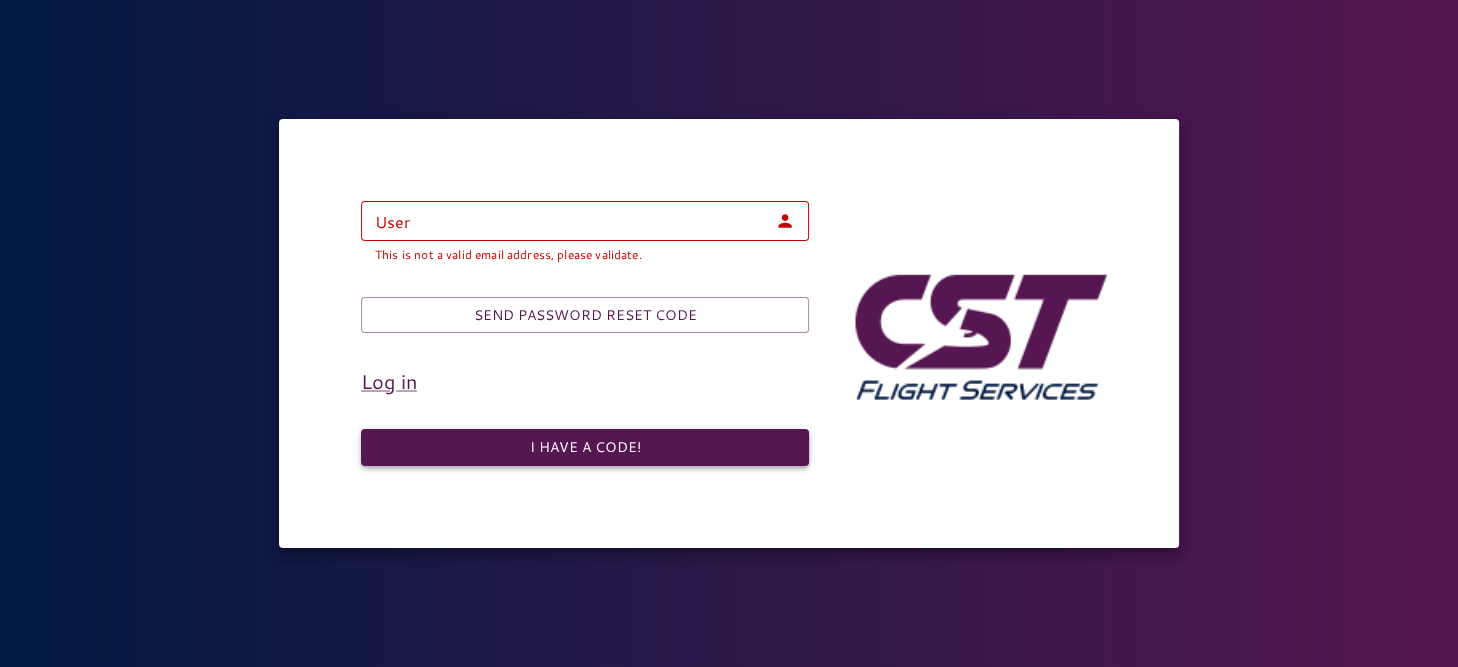 click on "I have a code!" at bounding box center [585, 447] 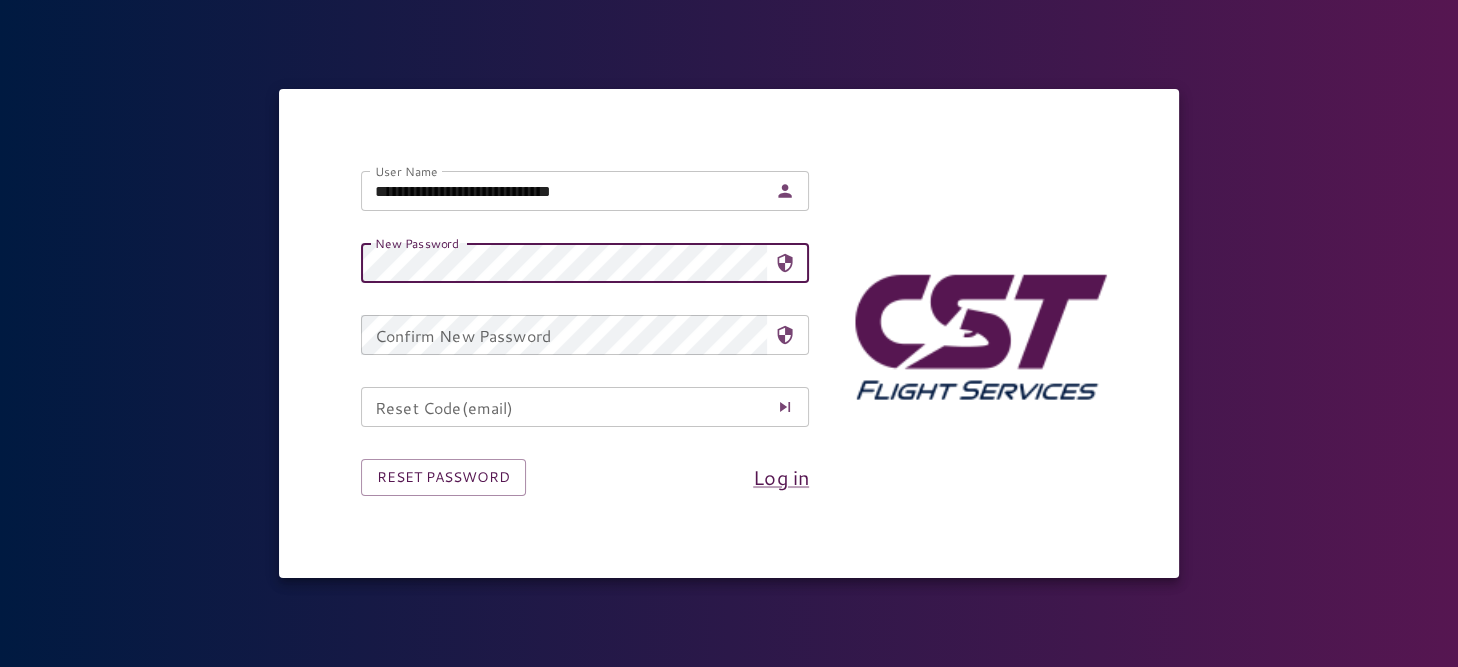 click at bounding box center (785, 263) 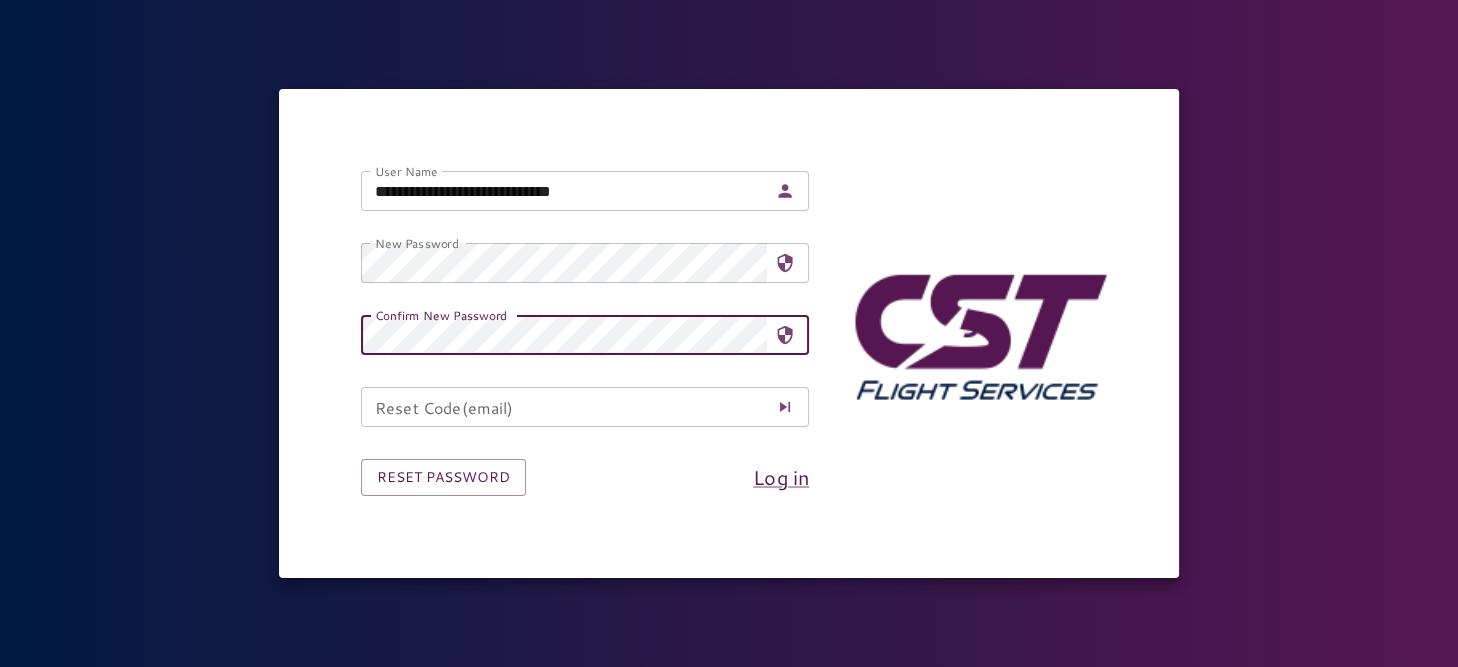 click on "Reset Code(email)" at bounding box center [564, 407] 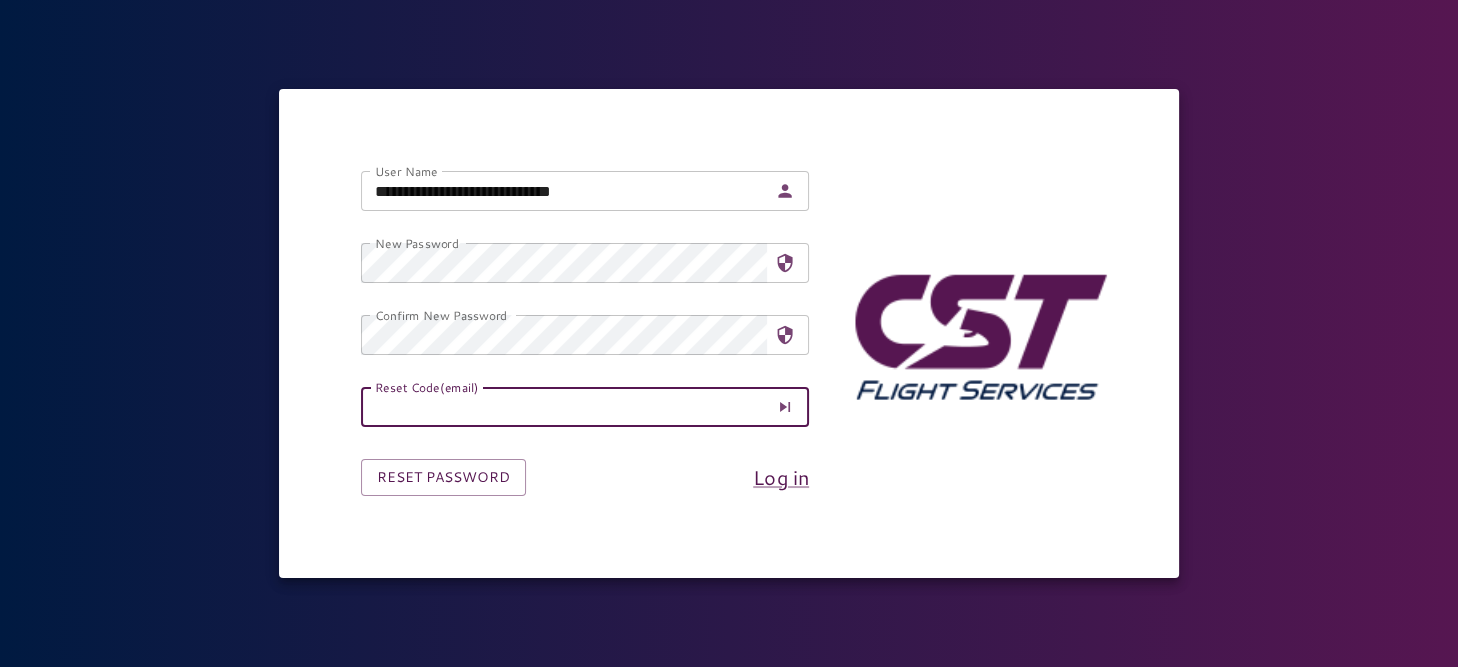 type on "**********" 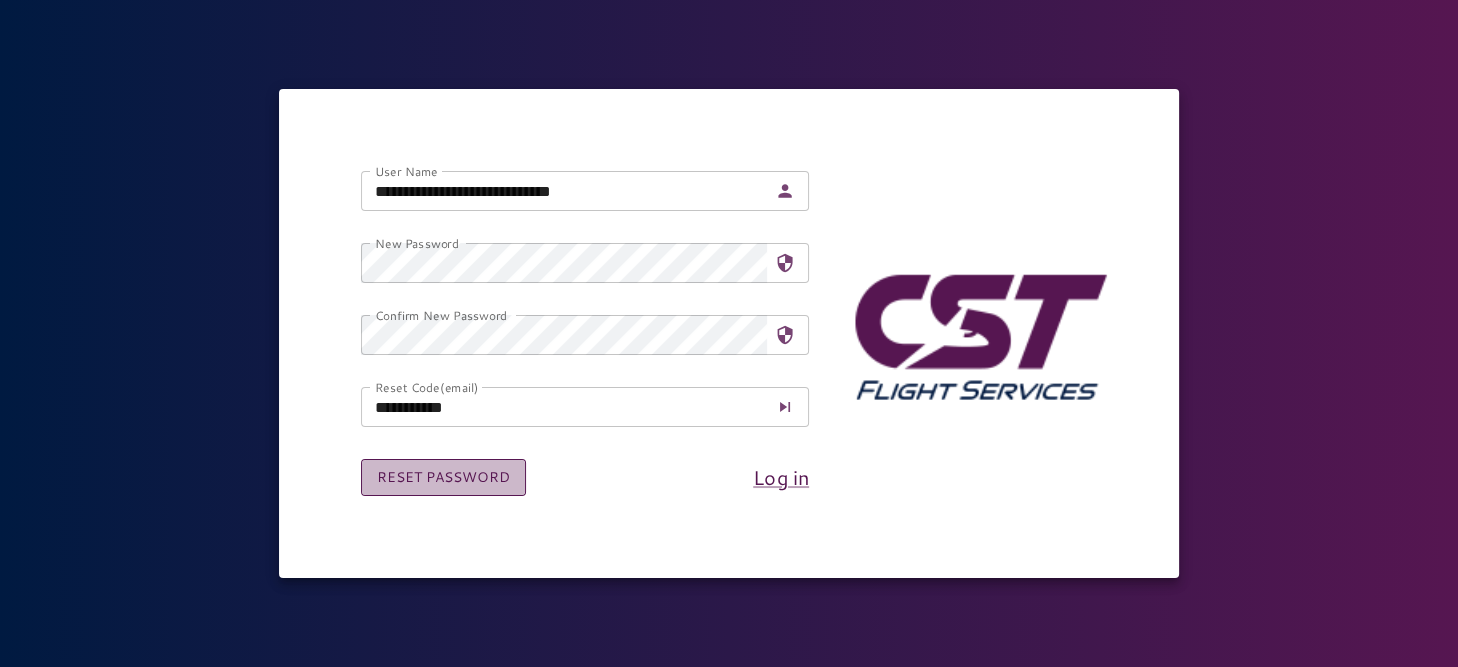 click on "Reset Password" at bounding box center [443, 477] 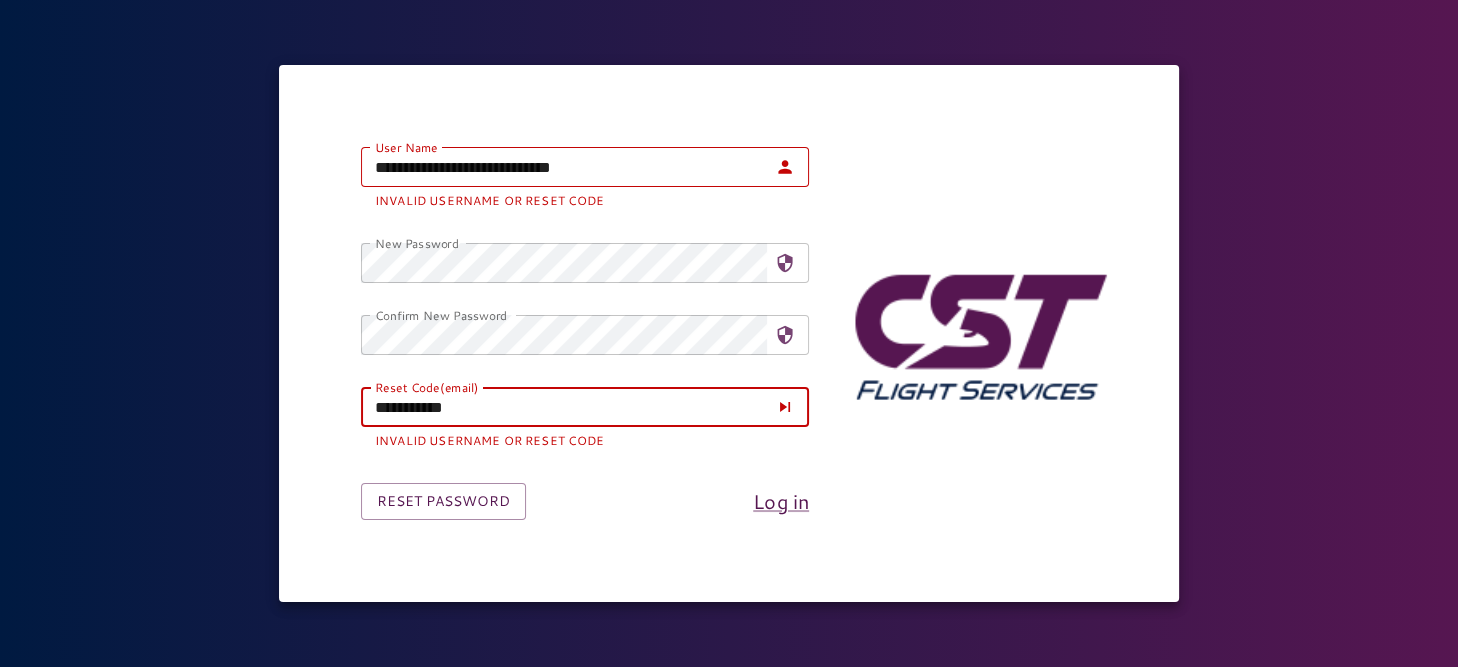 click on "**********" at bounding box center [564, 407] 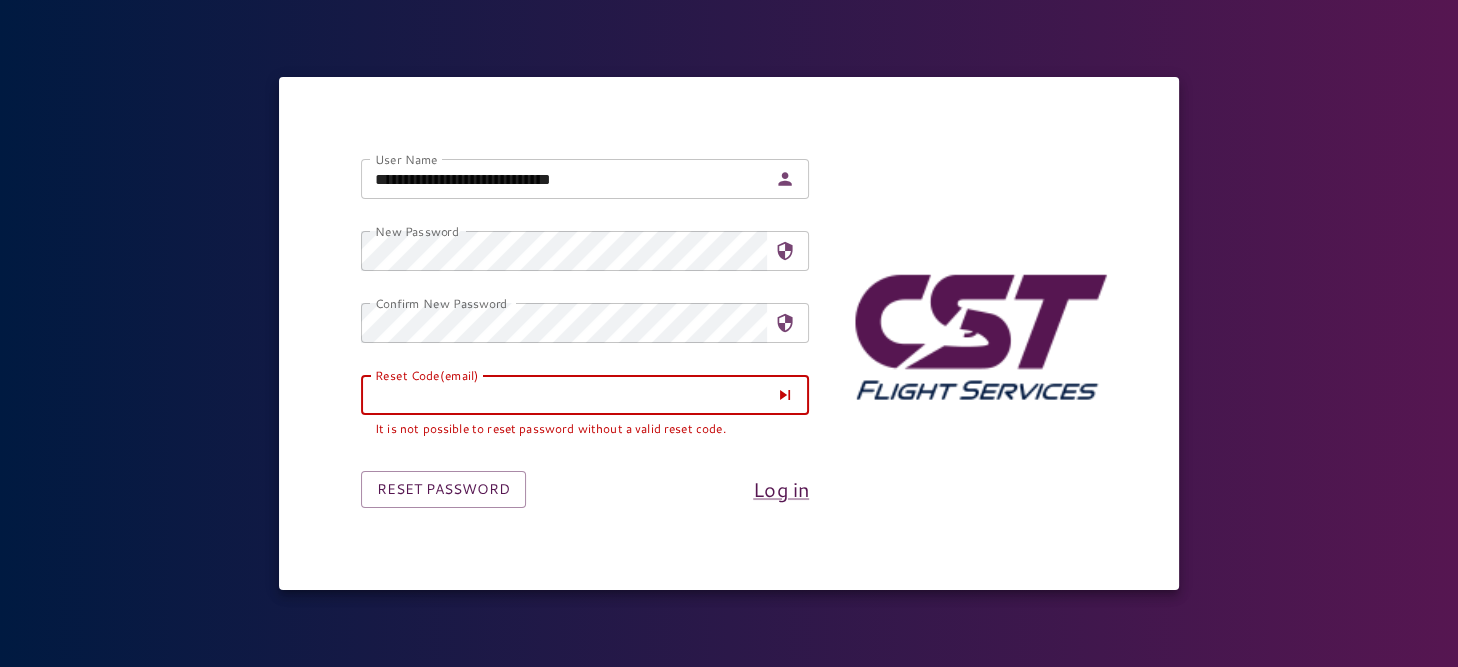 paste on "**********" 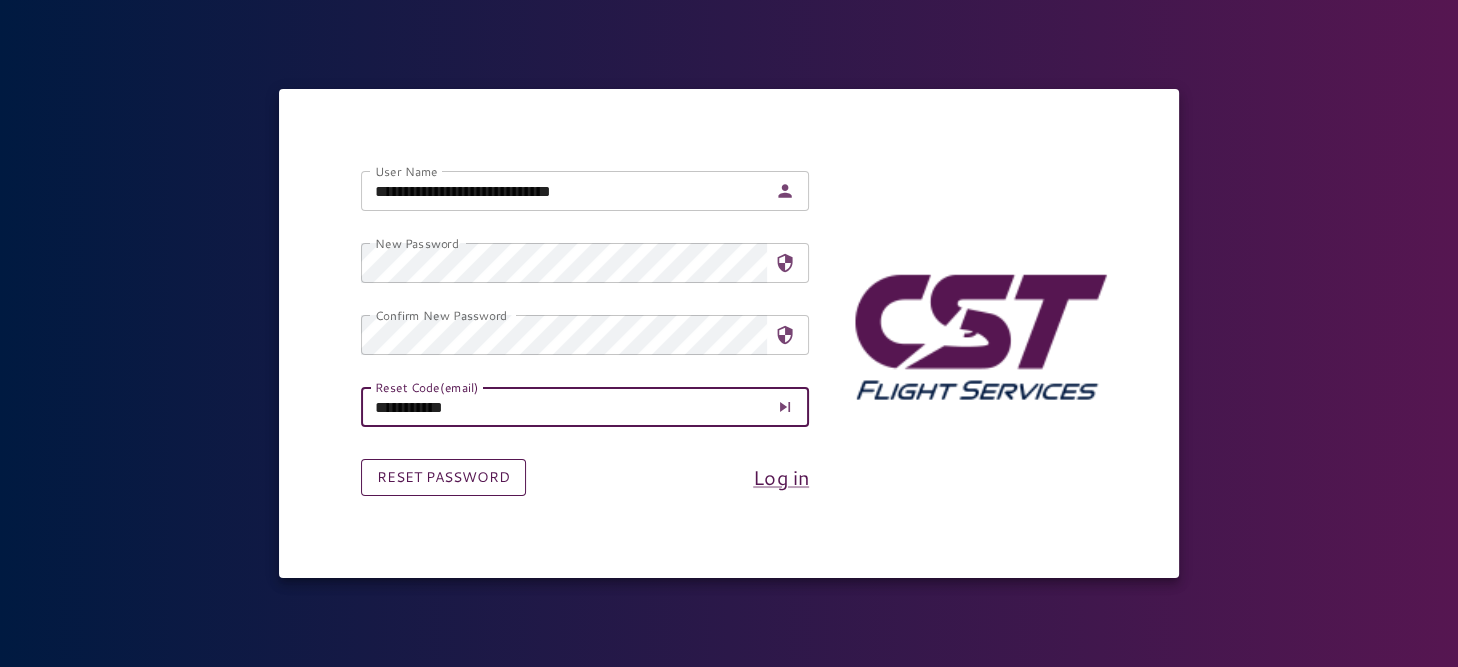 type on "**********" 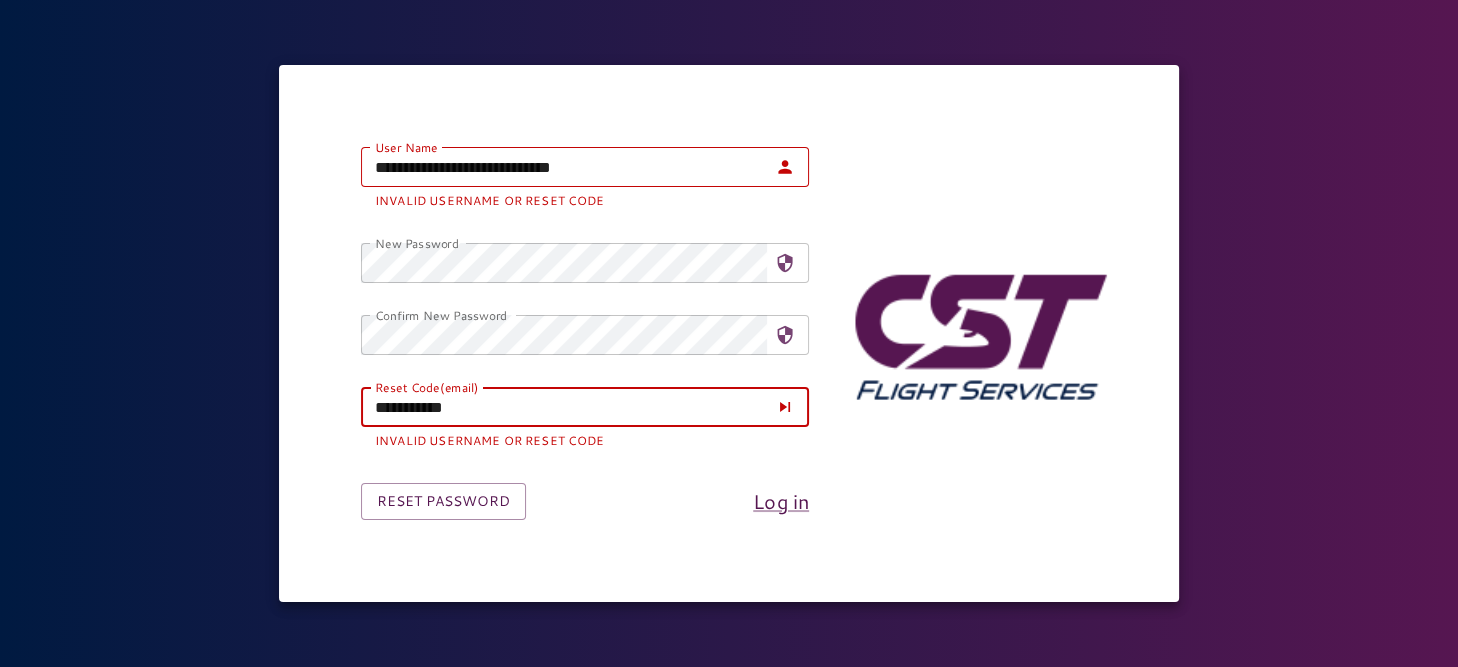 click on "**********" at bounding box center (564, 407) 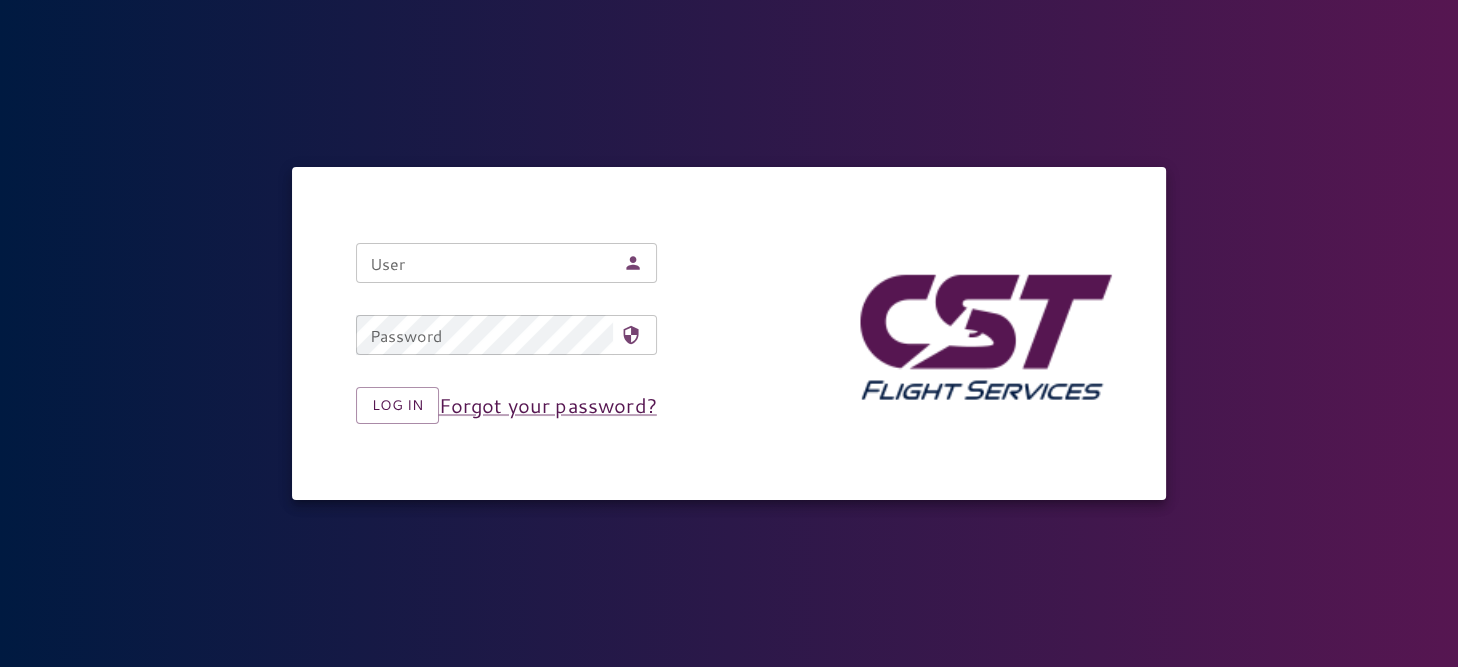 type on "**********" 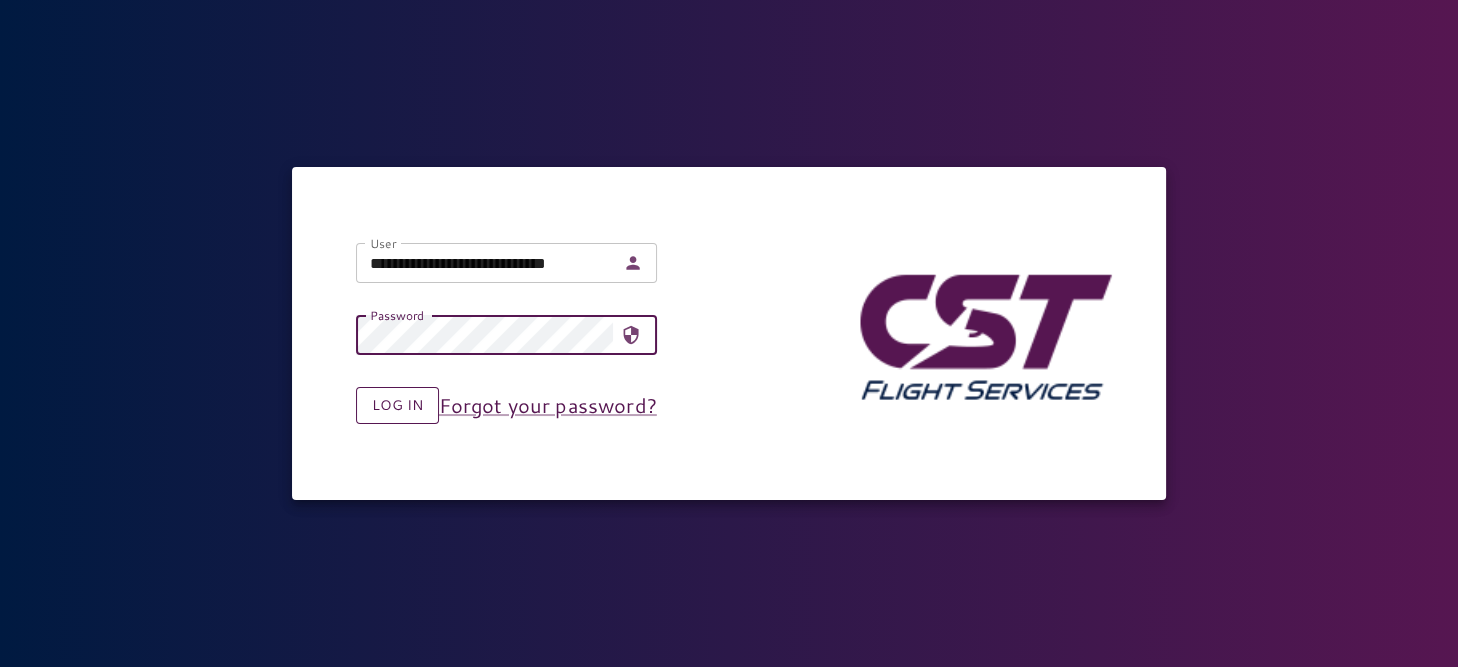click on "Log in" at bounding box center (397, 405) 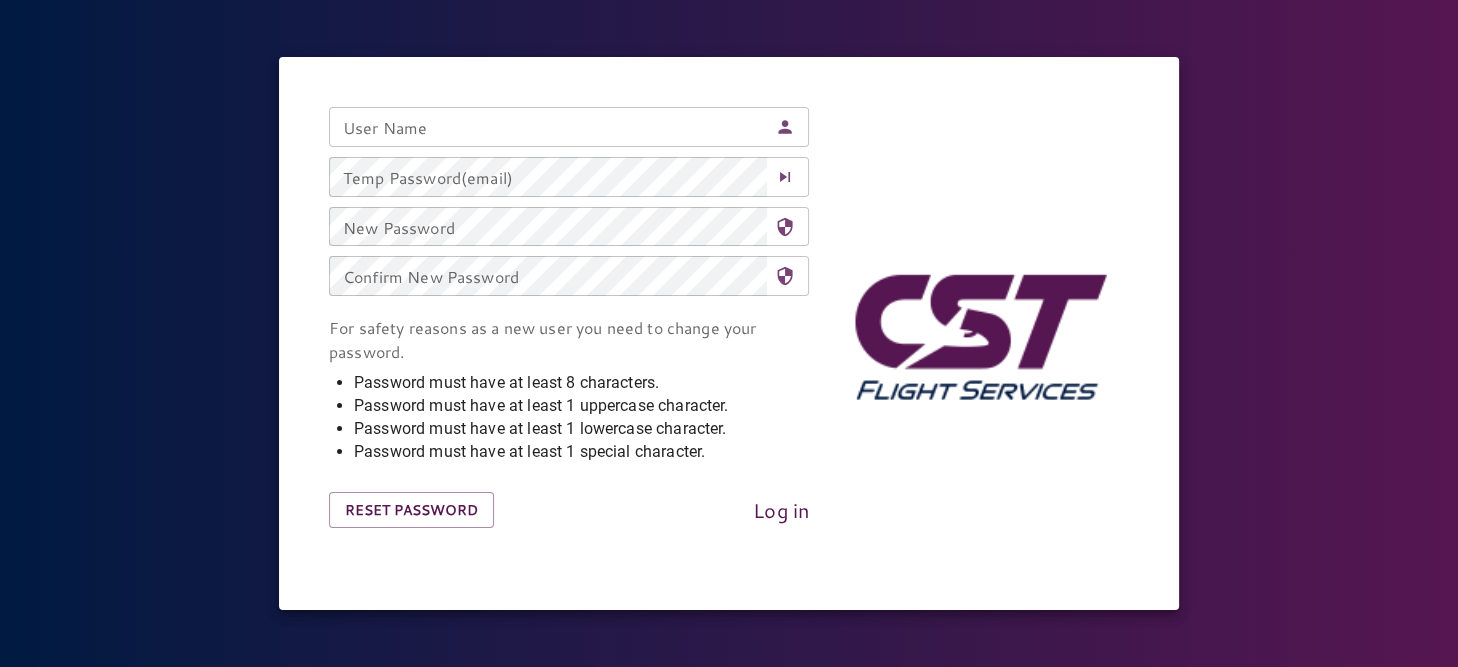 type on "**********" 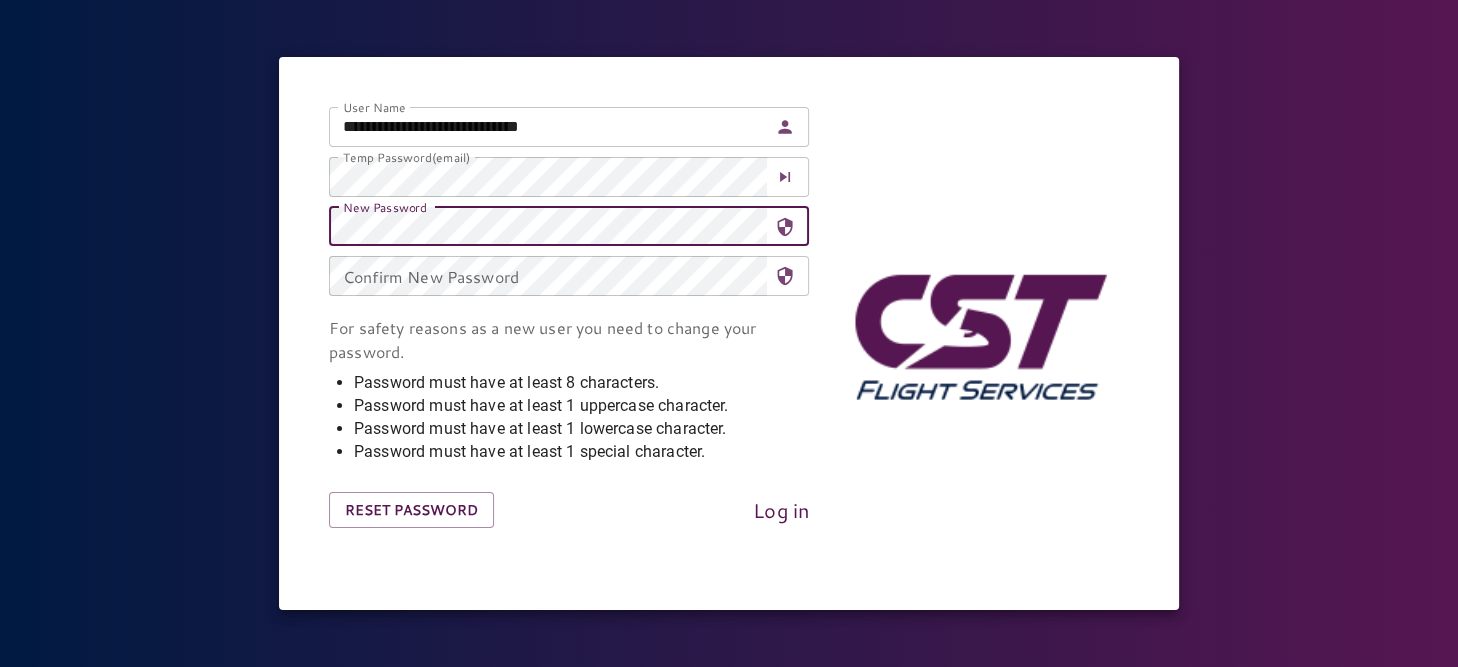 click on "Confirm New Password Confirm New Password" at bounding box center [569, 127] 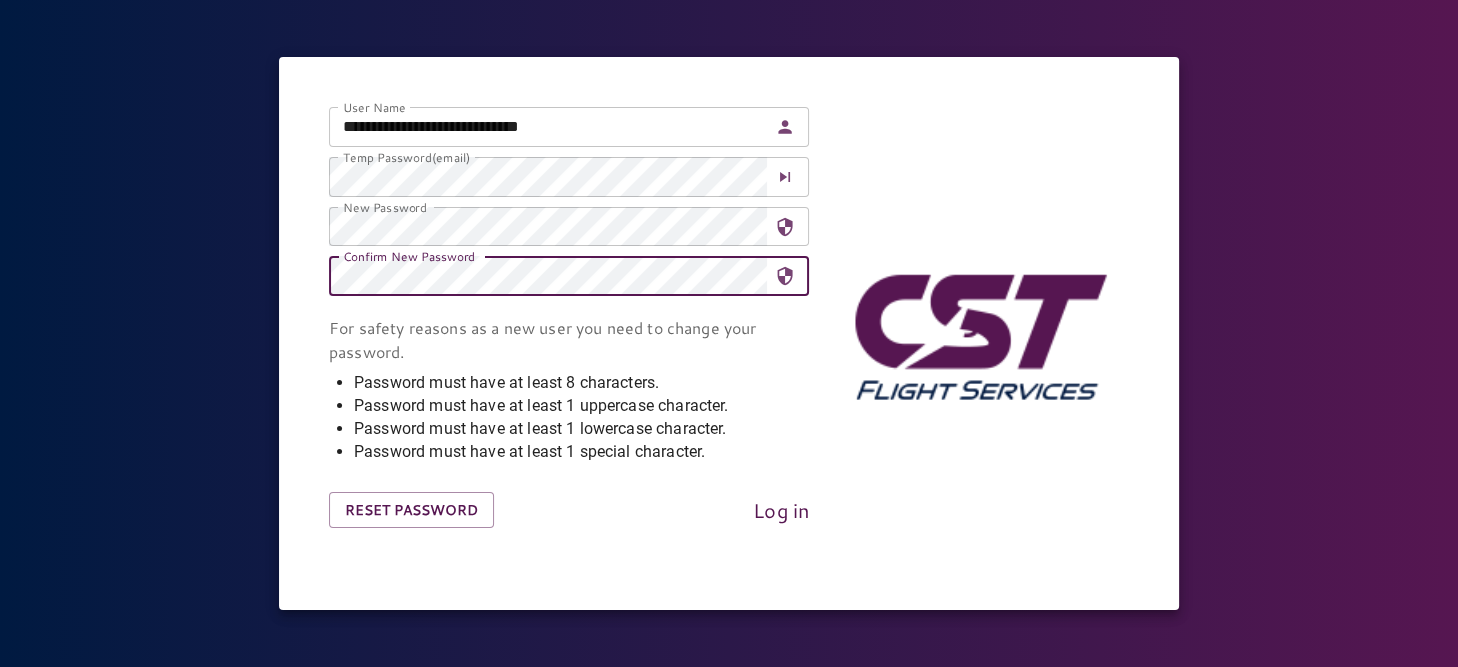click on "**********" at bounding box center (729, 334) 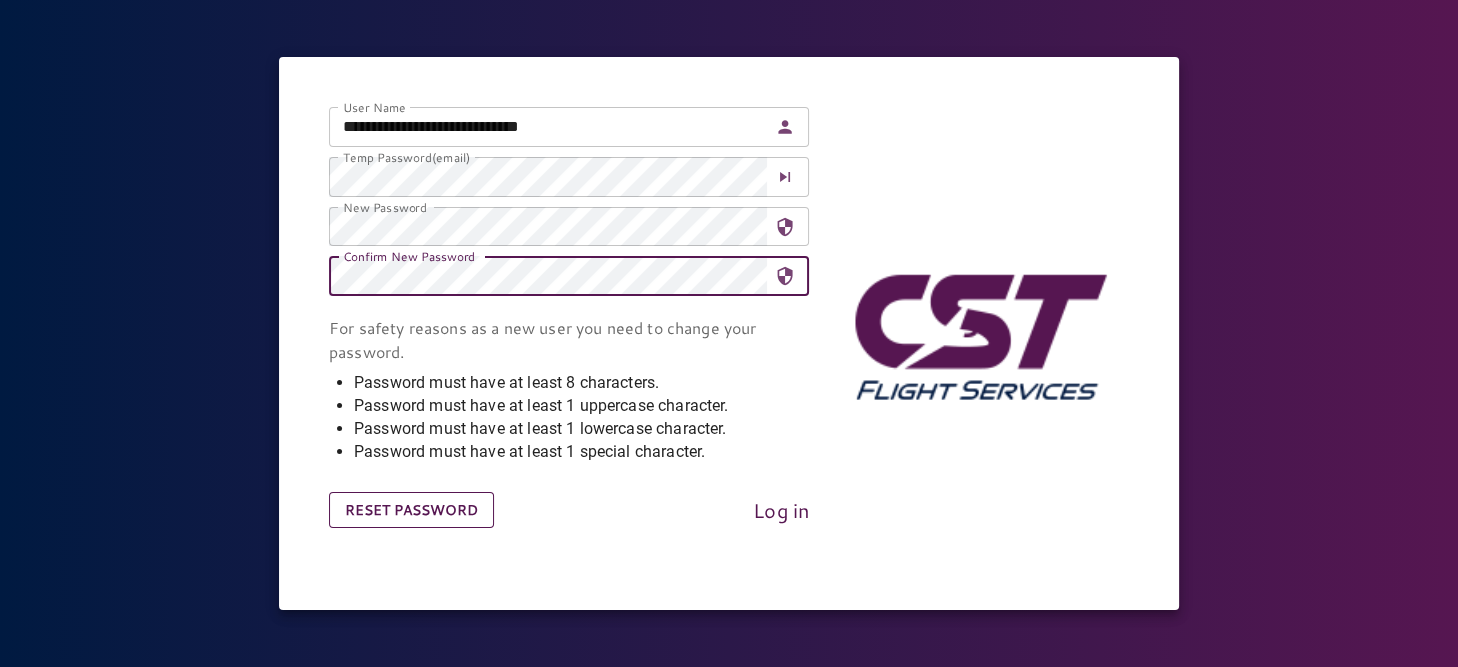 click on "Reset Password" at bounding box center [411, 510] 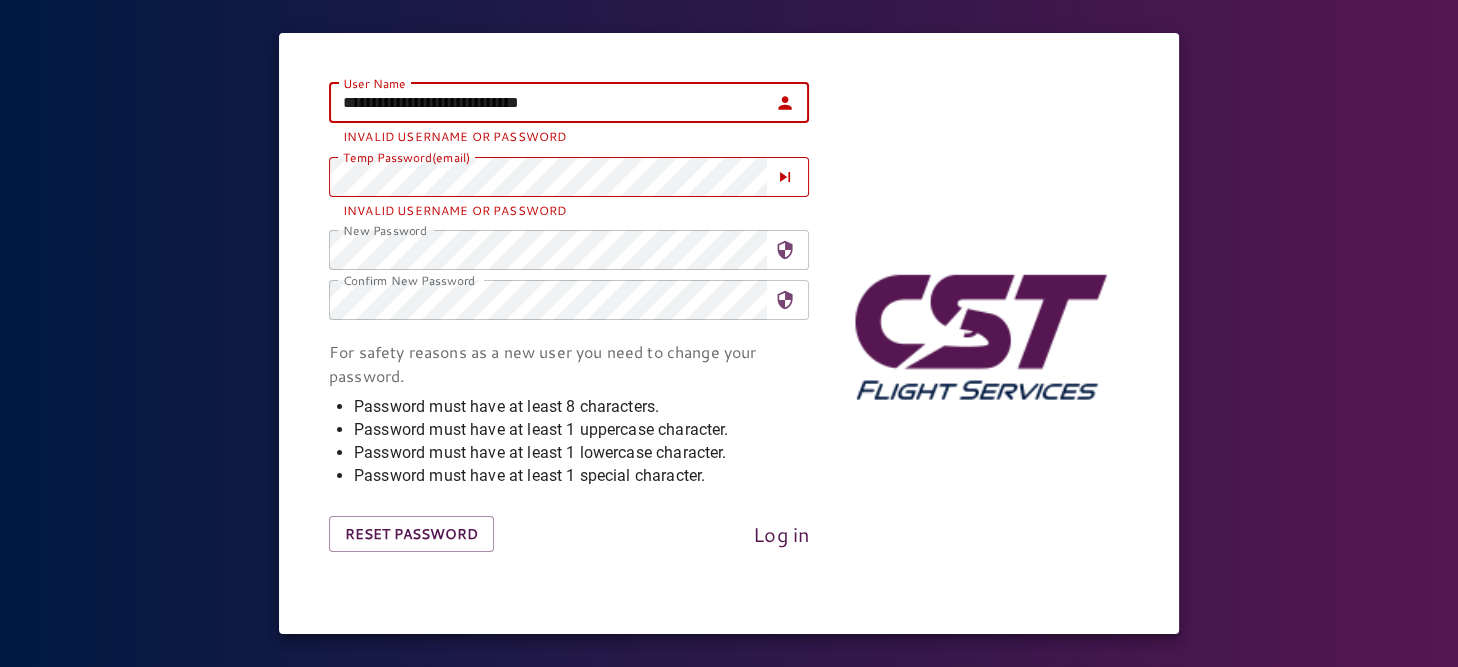 click on "**********" at bounding box center (548, 103) 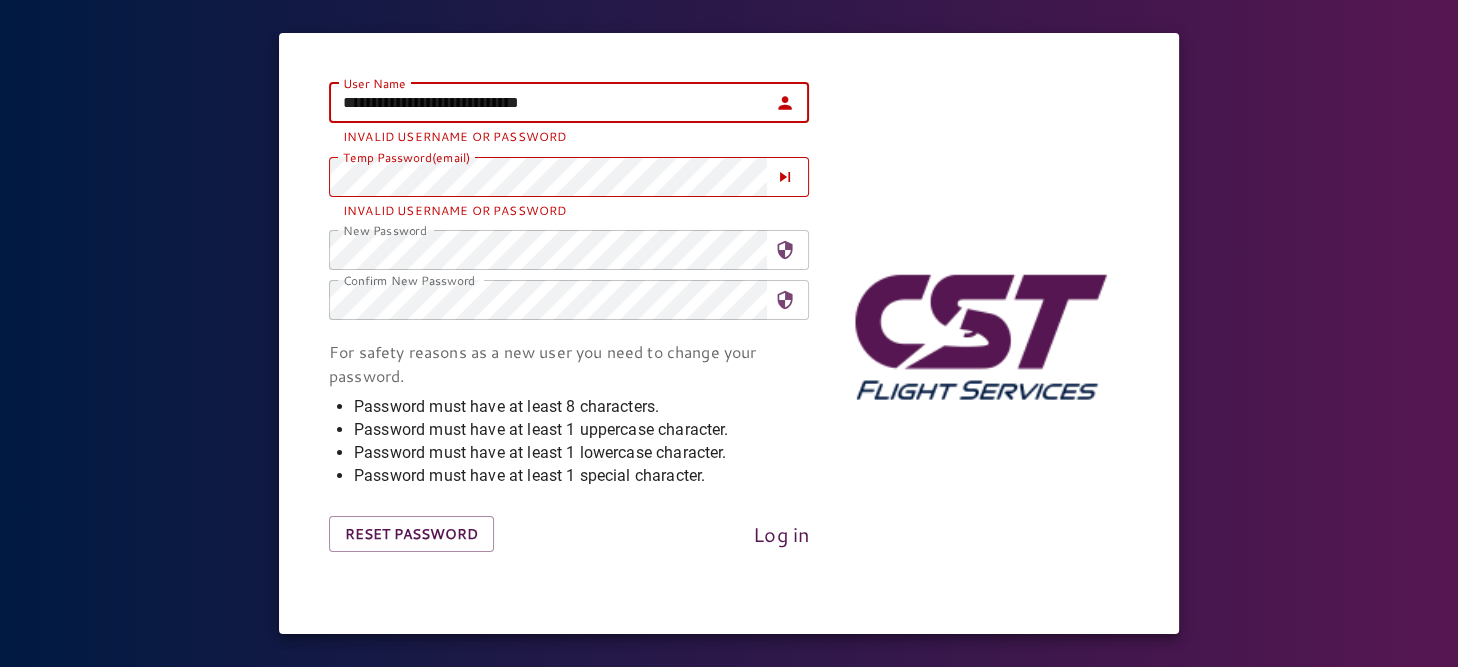 click on "**********" at bounding box center (729, 334) 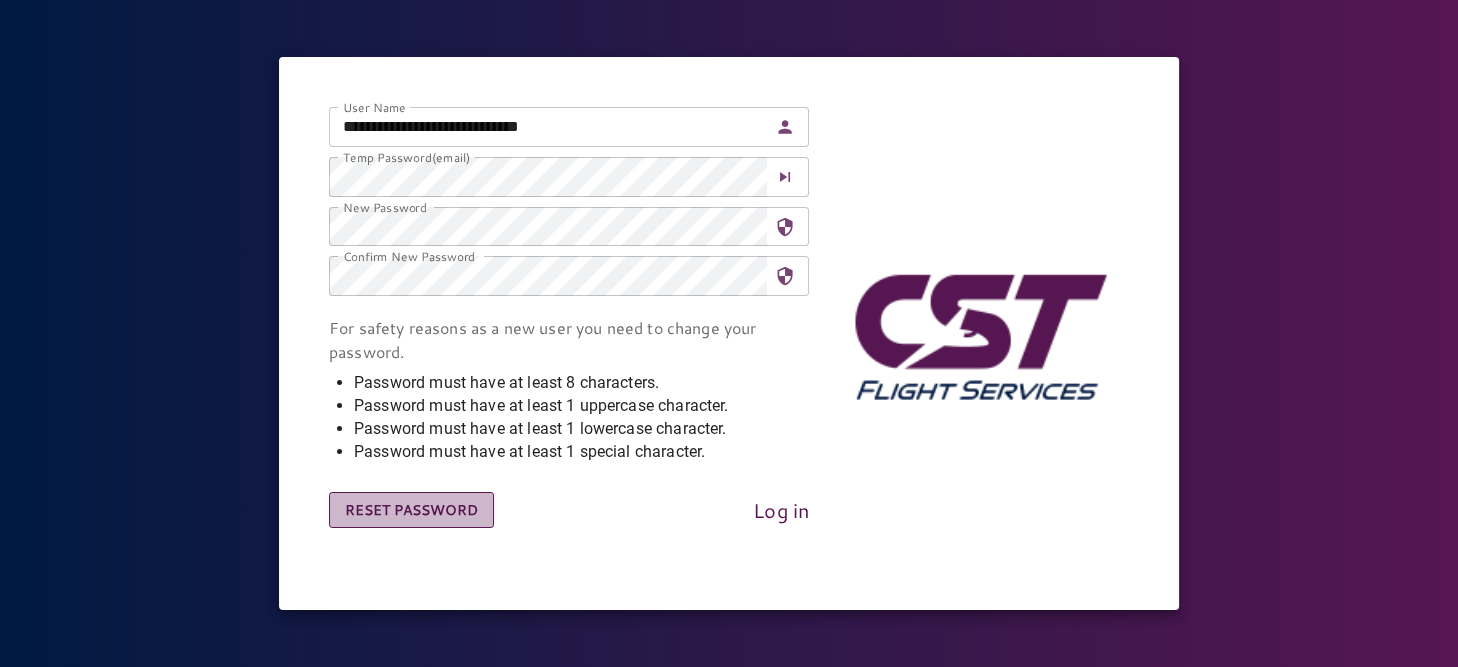 click on "Reset Password" at bounding box center (411, 510) 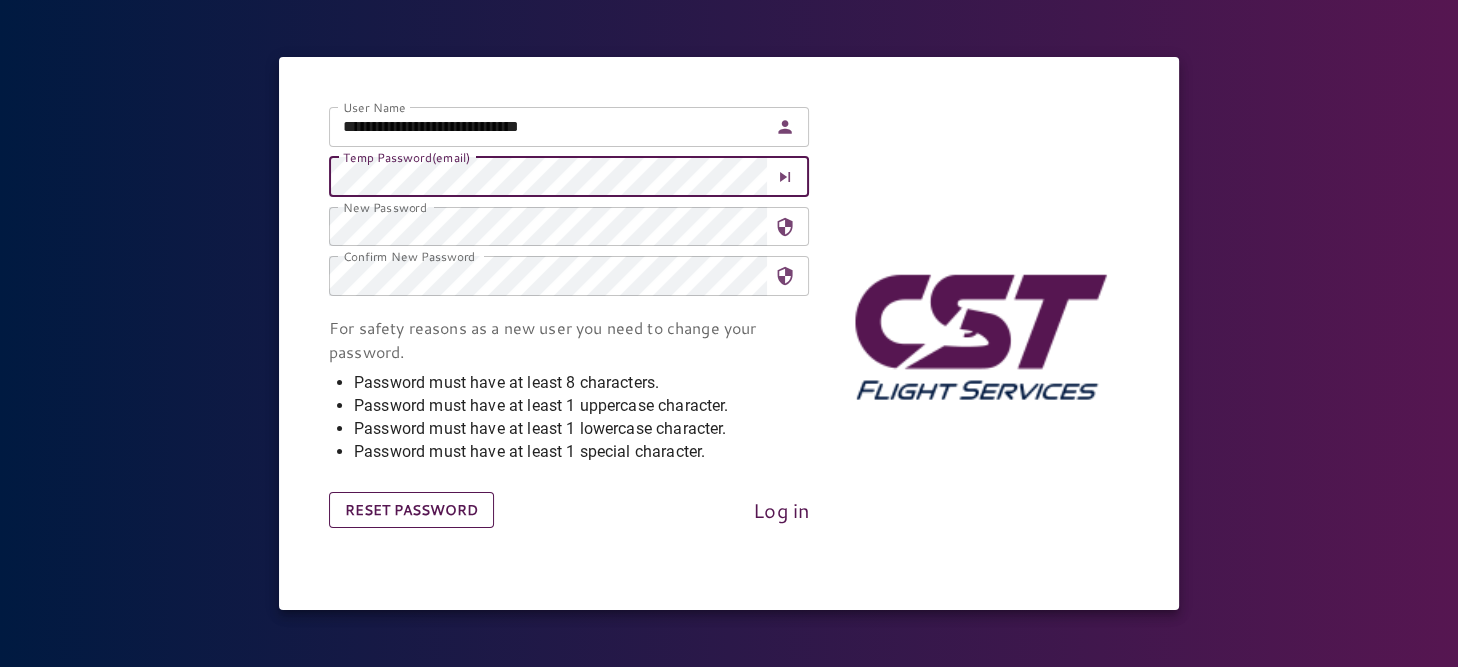 click on "Reset Password" at bounding box center (411, 510) 